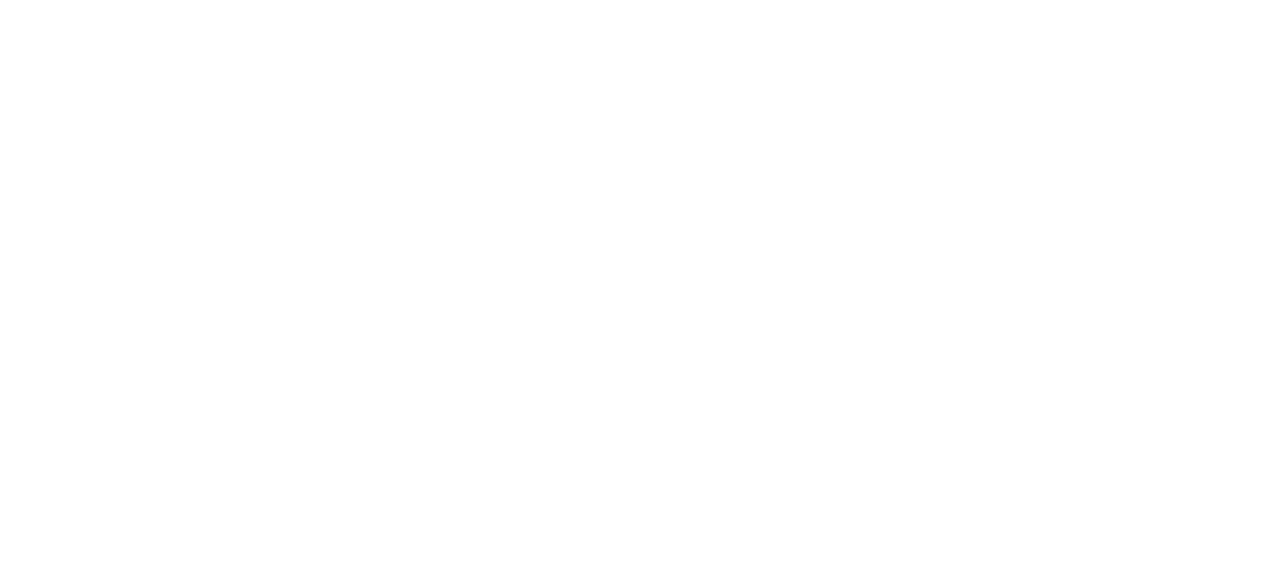 scroll, scrollTop: 0, scrollLeft: 0, axis: both 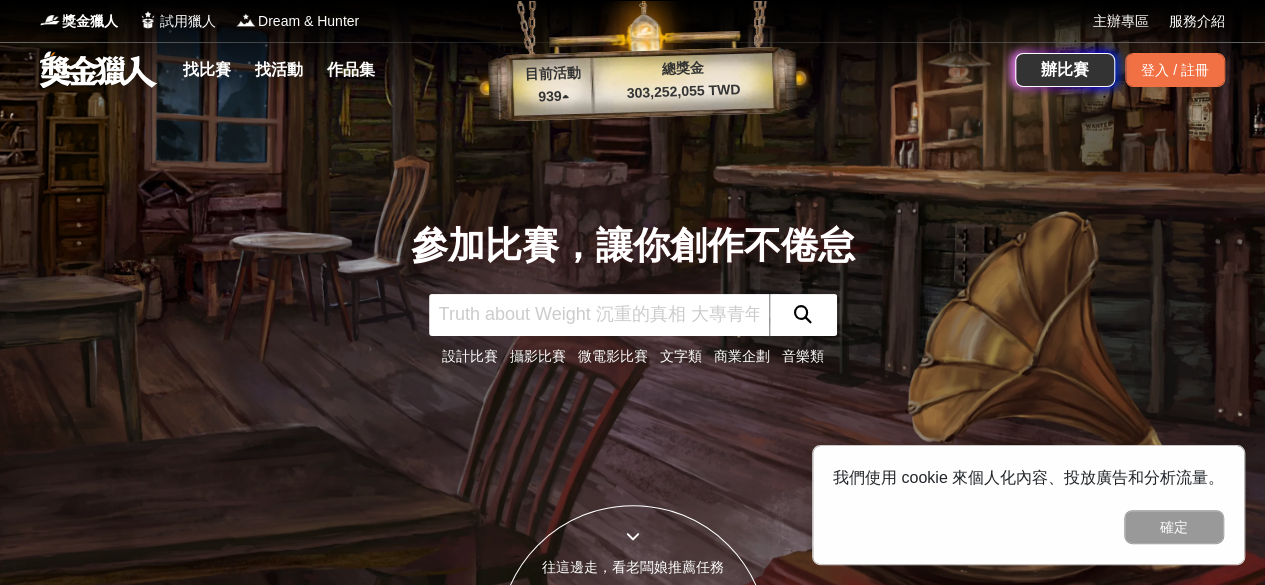 click on "商業企劃" at bounding box center (742, 356) 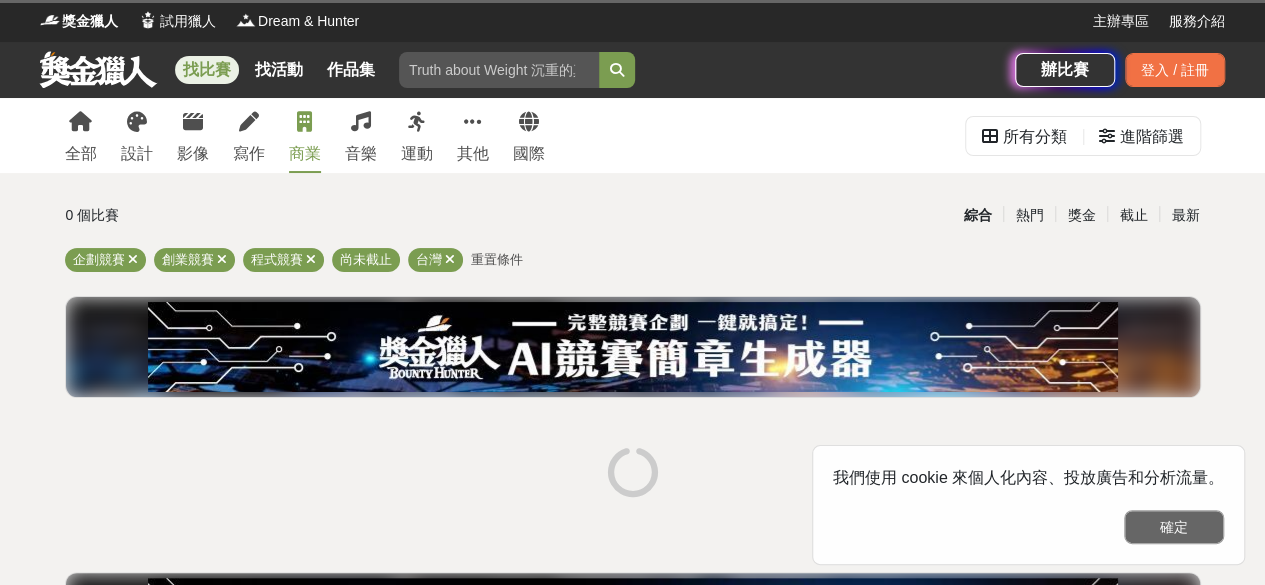 click on "確定" at bounding box center (1174, 527) 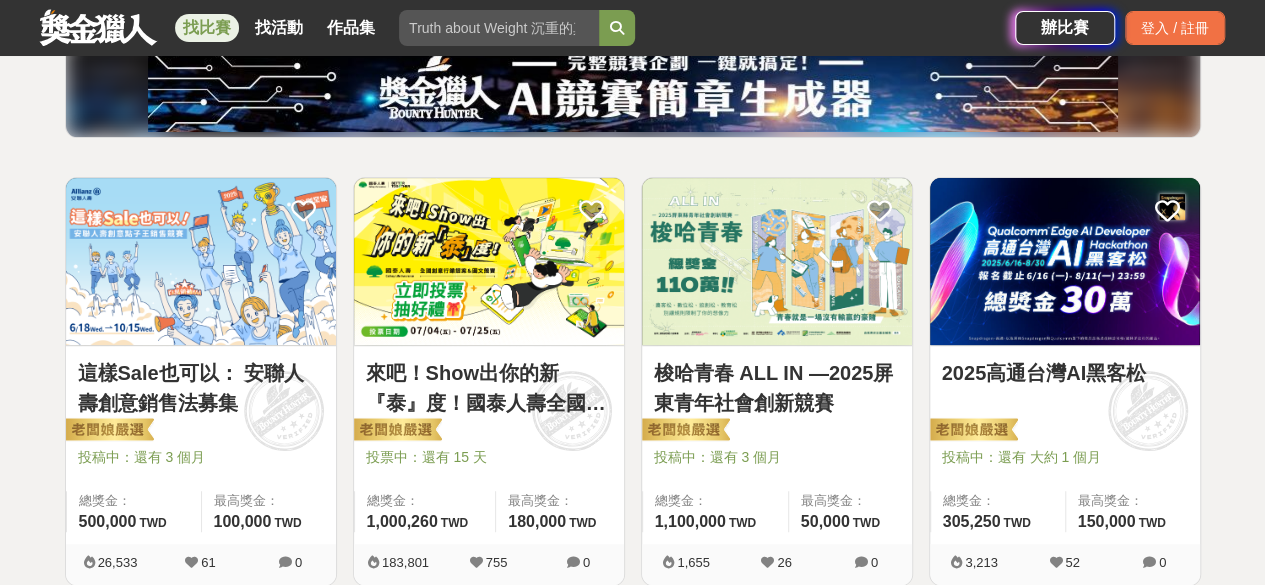 scroll, scrollTop: 360, scrollLeft: 0, axis: vertical 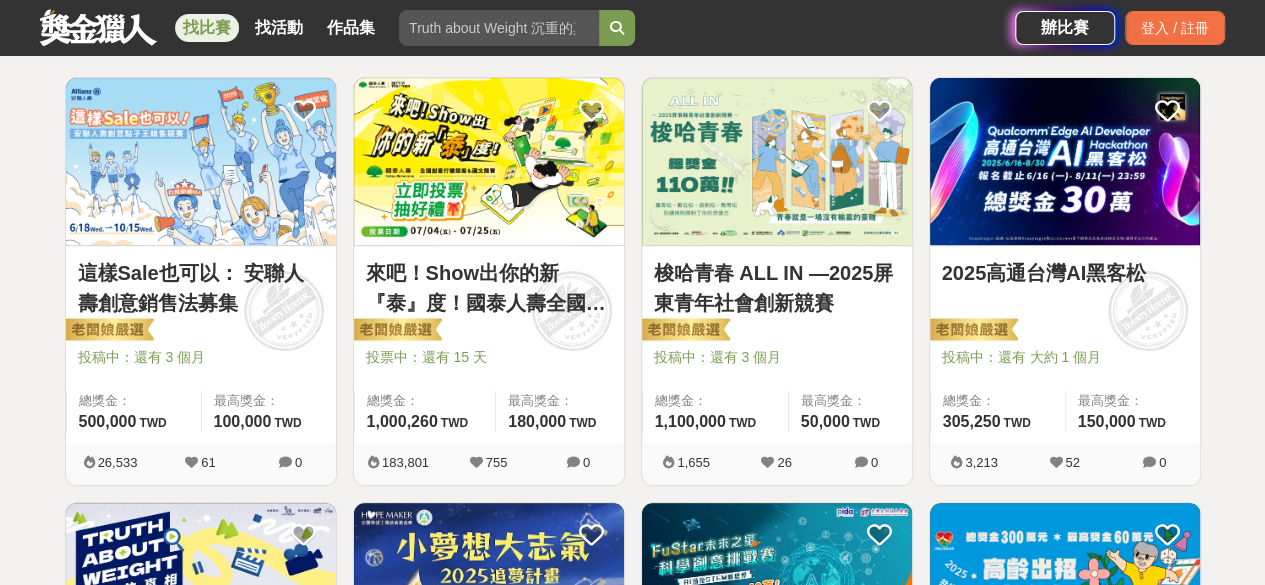 click on "這樣Sale也可以： 安聯人壽創意銷售法募集" at bounding box center [201, 288] 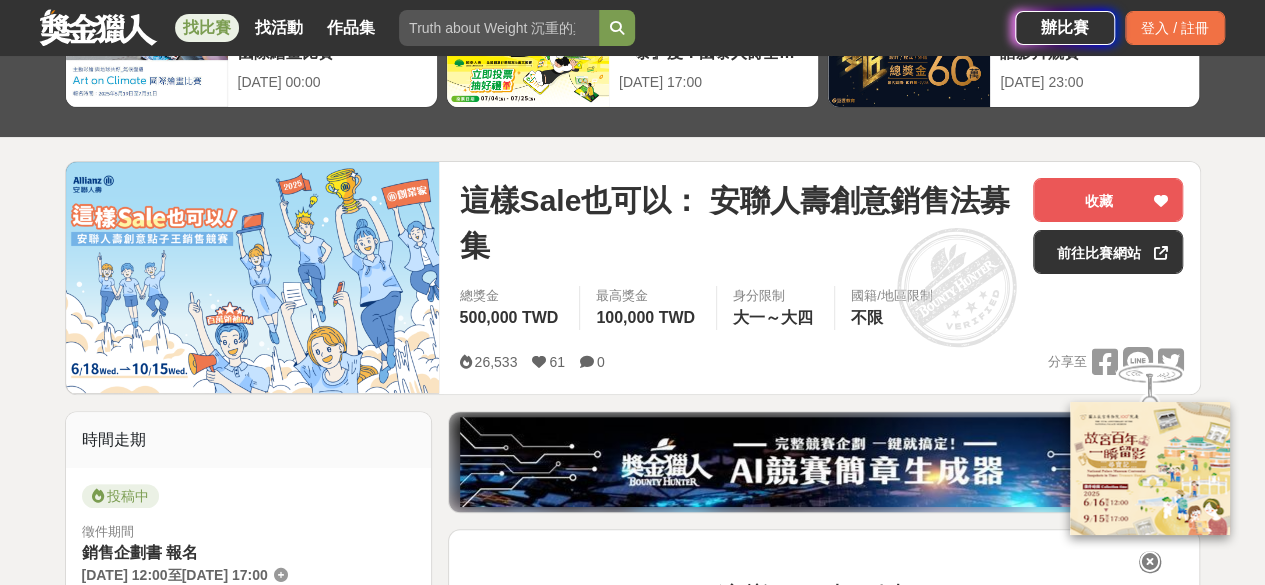 scroll, scrollTop: 230, scrollLeft: 0, axis: vertical 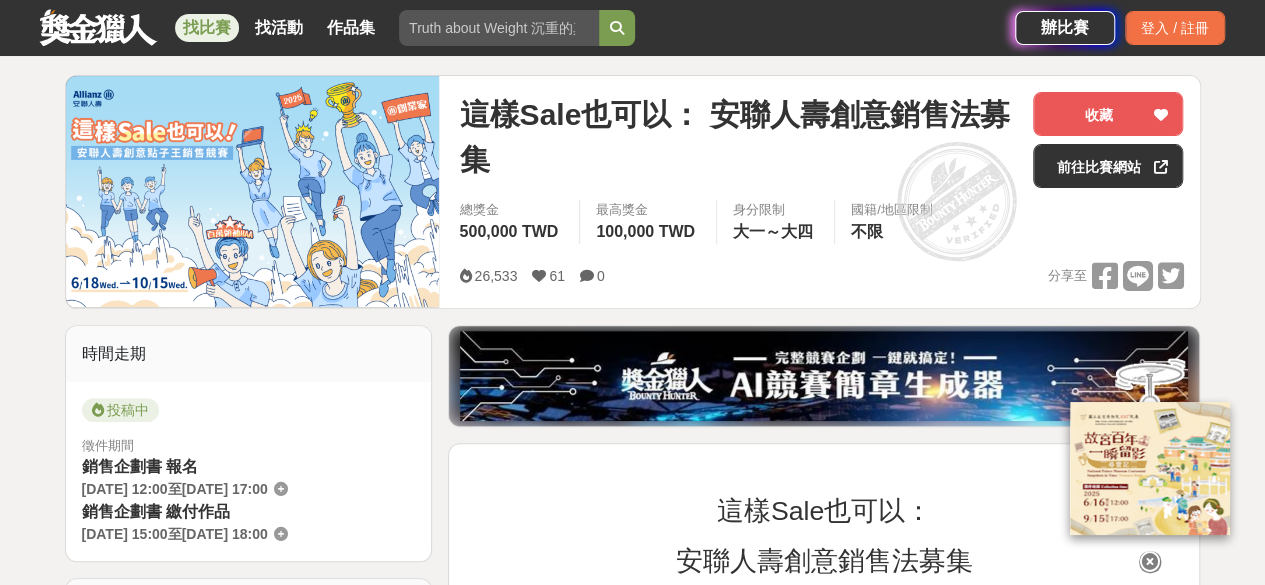 click at bounding box center (1150, 562) 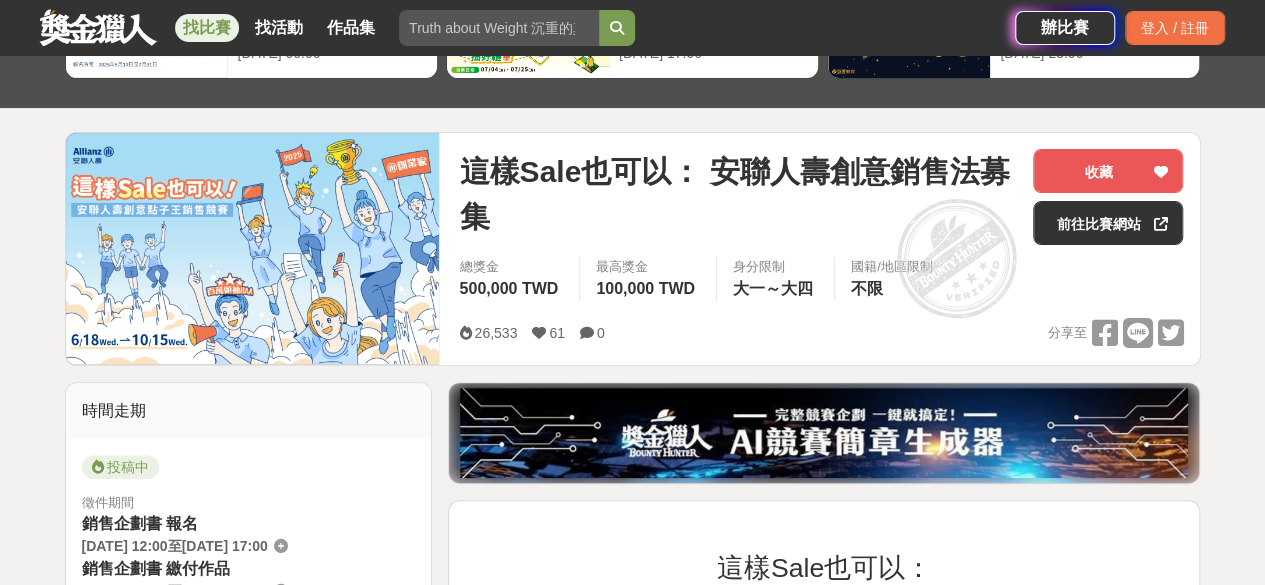 scroll, scrollTop: 174, scrollLeft: 0, axis: vertical 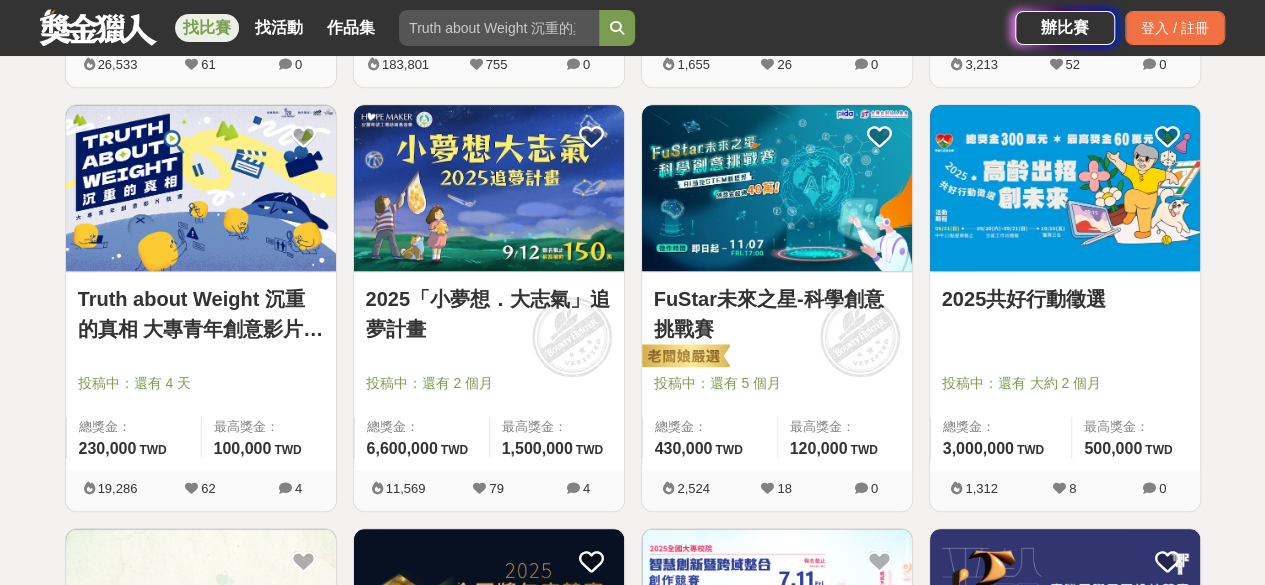 click on "2025共好行動徵選" at bounding box center (1065, 299) 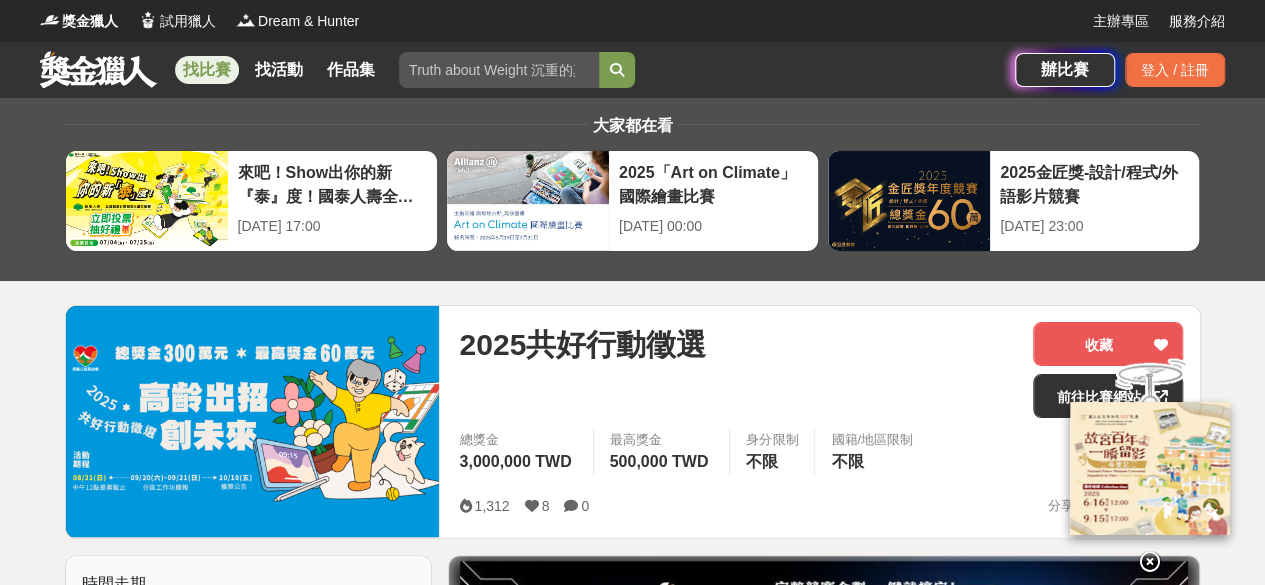 scroll, scrollTop: 64, scrollLeft: 0, axis: vertical 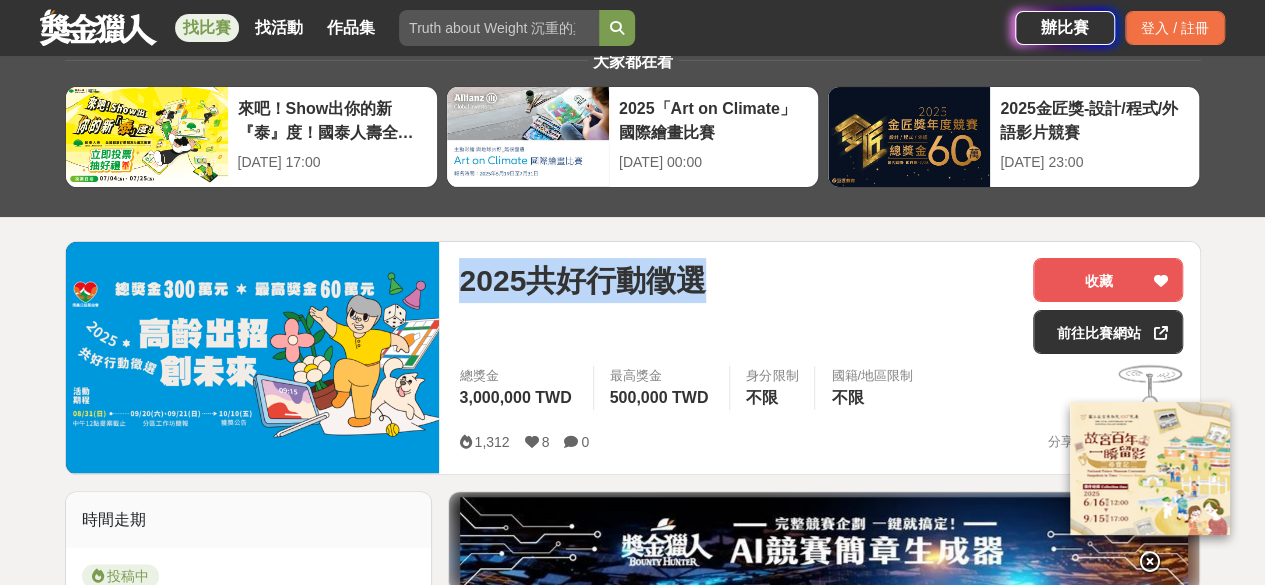 drag, startPoint x: 465, startPoint y: 276, endPoint x: 703, endPoint y: 265, distance: 238.25406 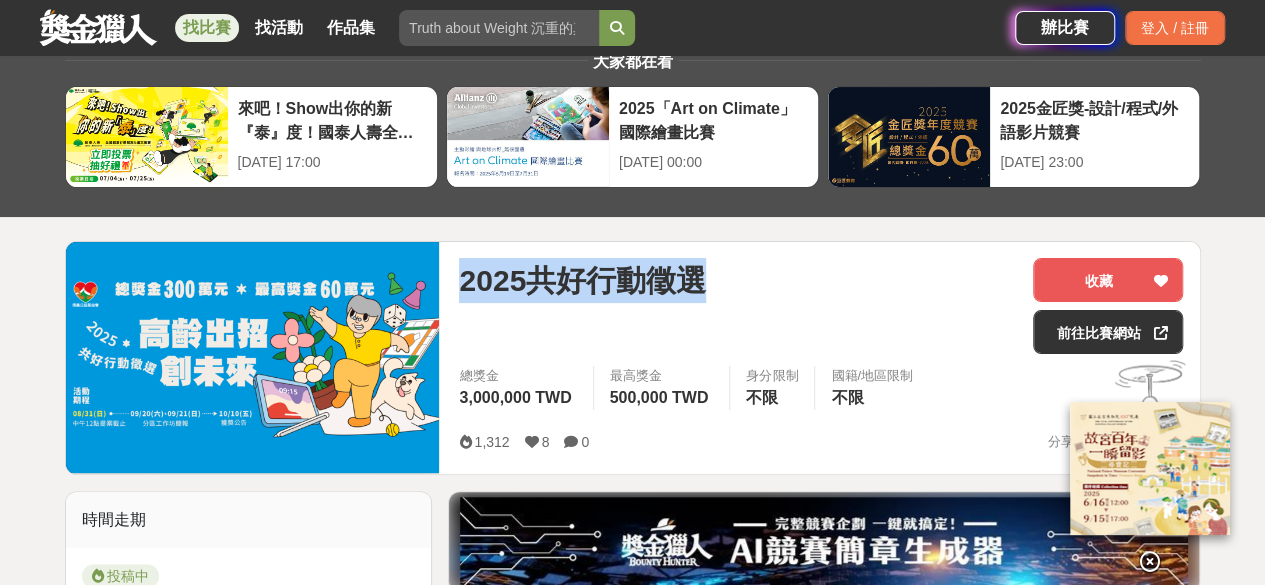 click on "2025共好行動徵選" at bounding box center [582, 280] 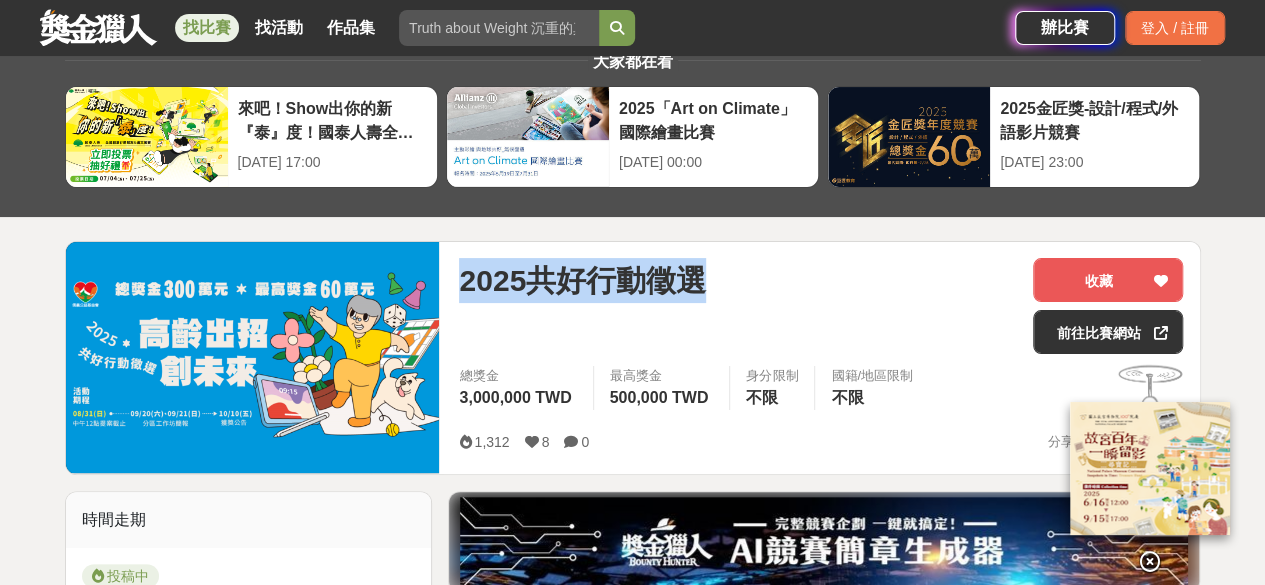 copy on "2025共好行動徵選" 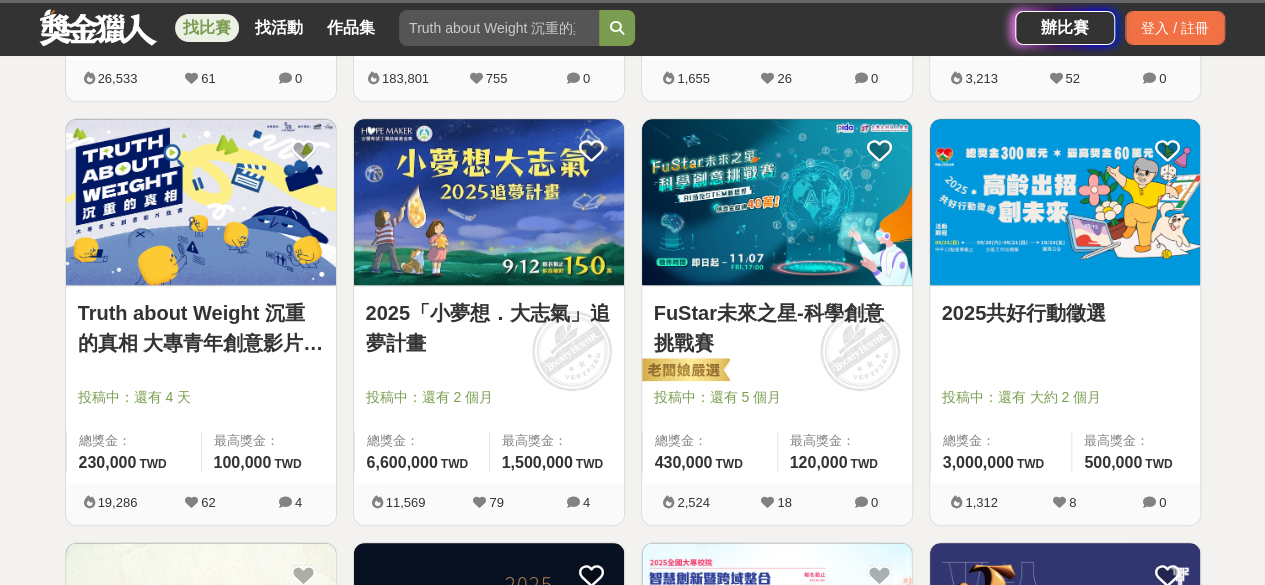 scroll, scrollTop: 758, scrollLeft: 0, axis: vertical 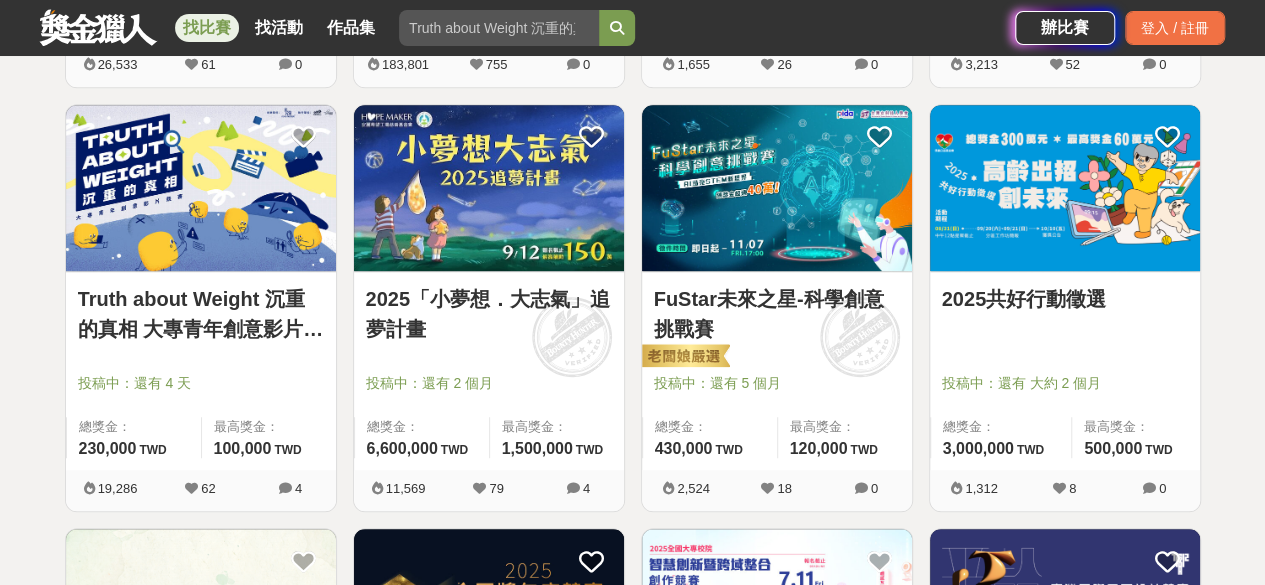 click on "Truth about Weight 沉重的真相 大專青年創意影片競賽" at bounding box center [201, 314] 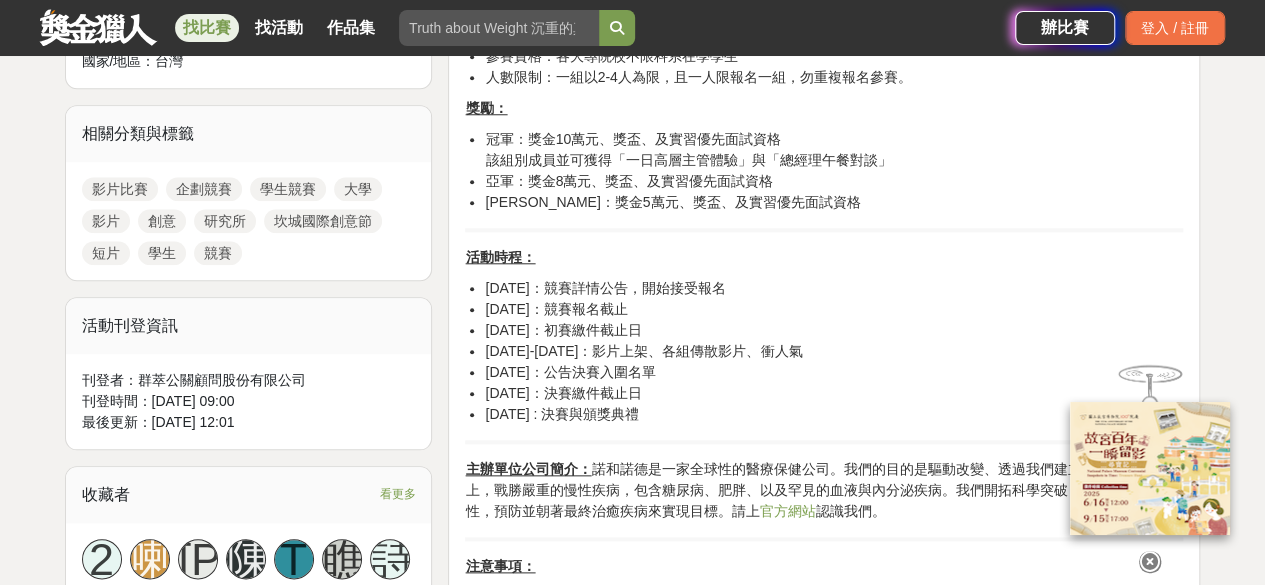 scroll, scrollTop: 1237, scrollLeft: 0, axis: vertical 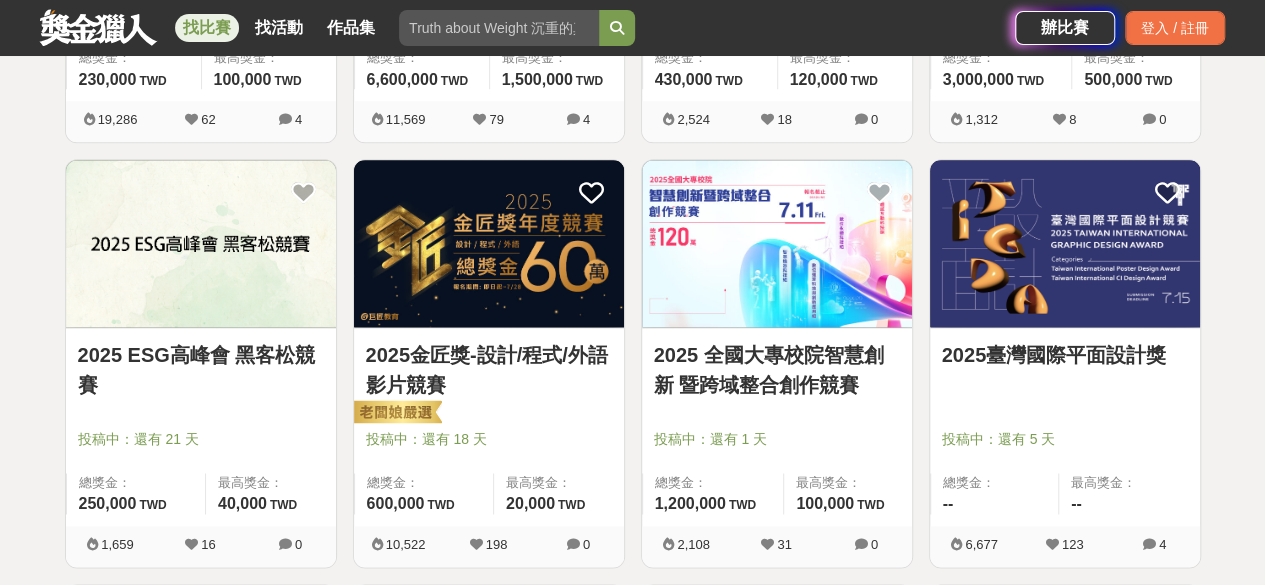 click on "2025 全國大專校院智慧創新 暨跨域整合創作競賽" at bounding box center [777, 370] 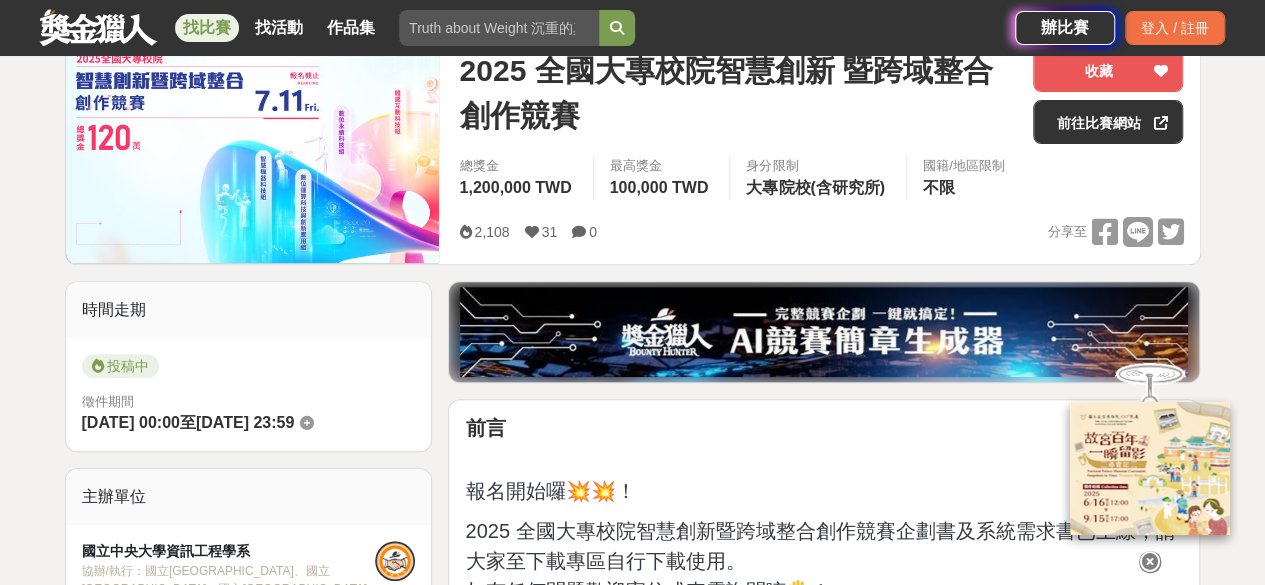 scroll, scrollTop: 192, scrollLeft: 0, axis: vertical 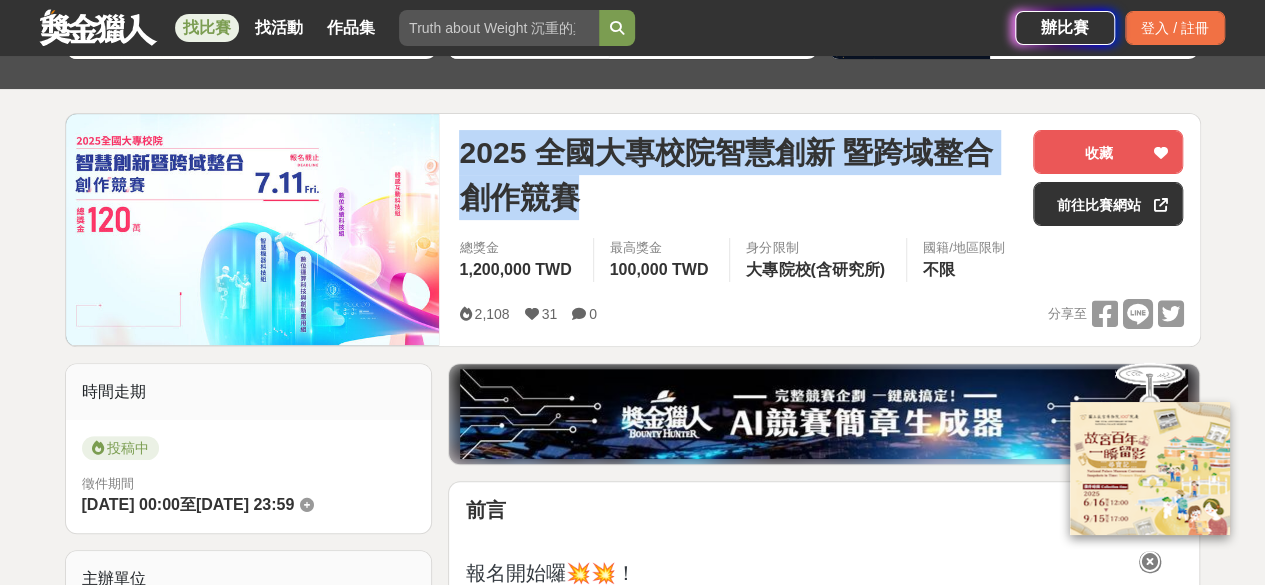 drag, startPoint x: 460, startPoint y: 149, endPoint x: 571, endPoint y: 195, distance: 120.15407 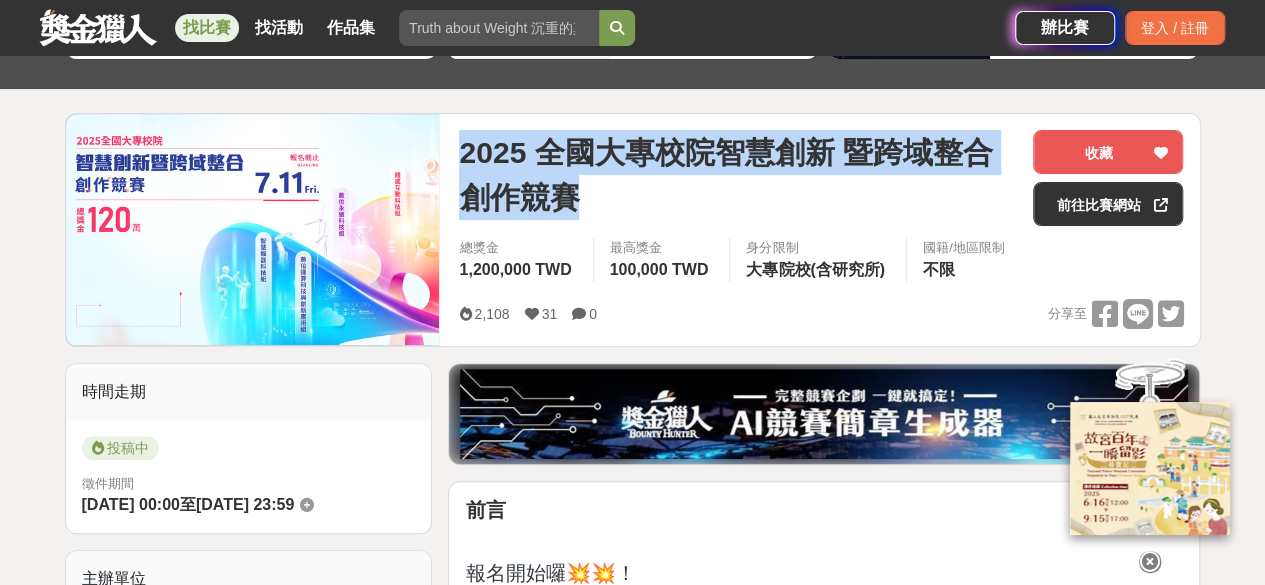 click on "2025 全國大專校院智慧創新 暨跨域整合創作競賽" at bounding box center (738, 175) 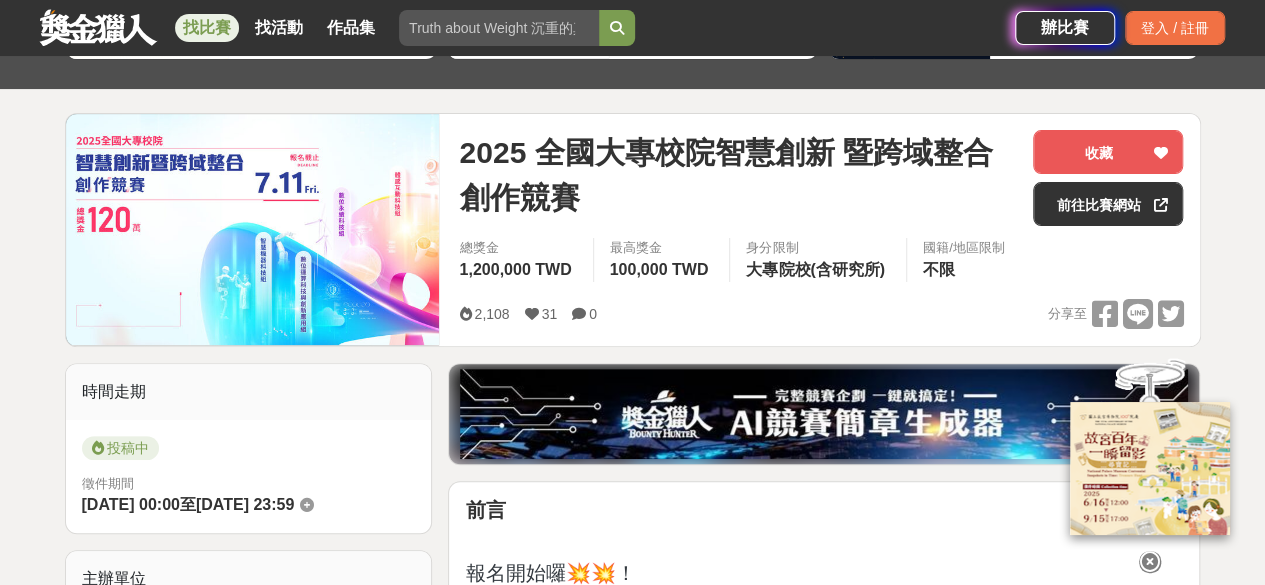 click on "時間走期" at bounding box center (249, 392) 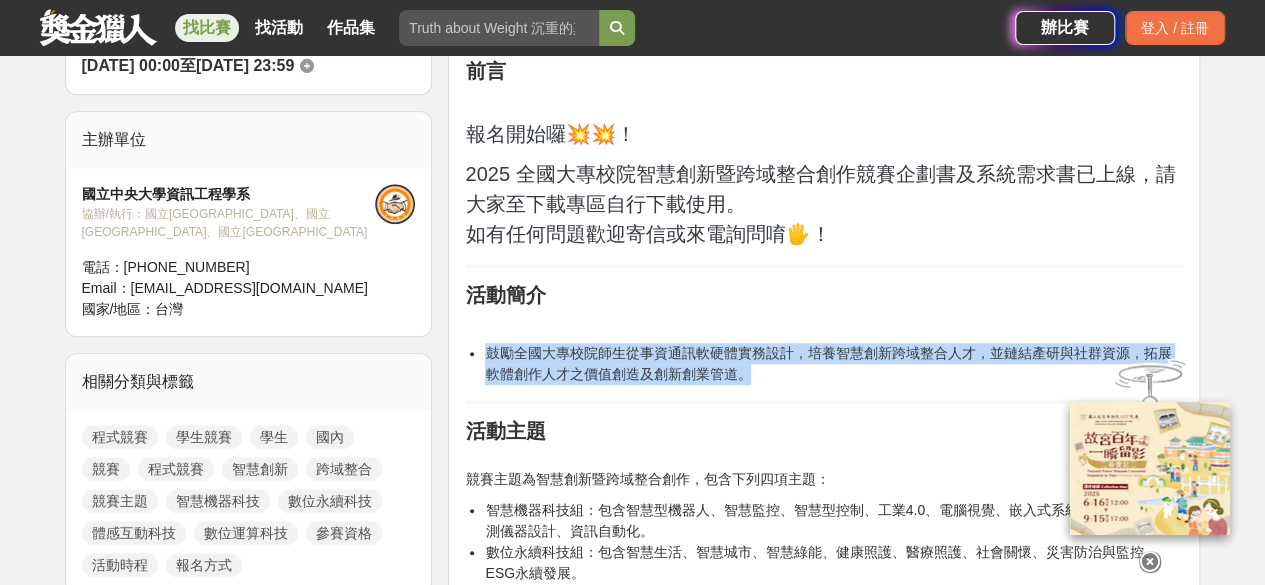 drag, startPoint x: 488, startPoint y: 349, endPoint x: 750, endPoint y: 371, distance: 262.92203 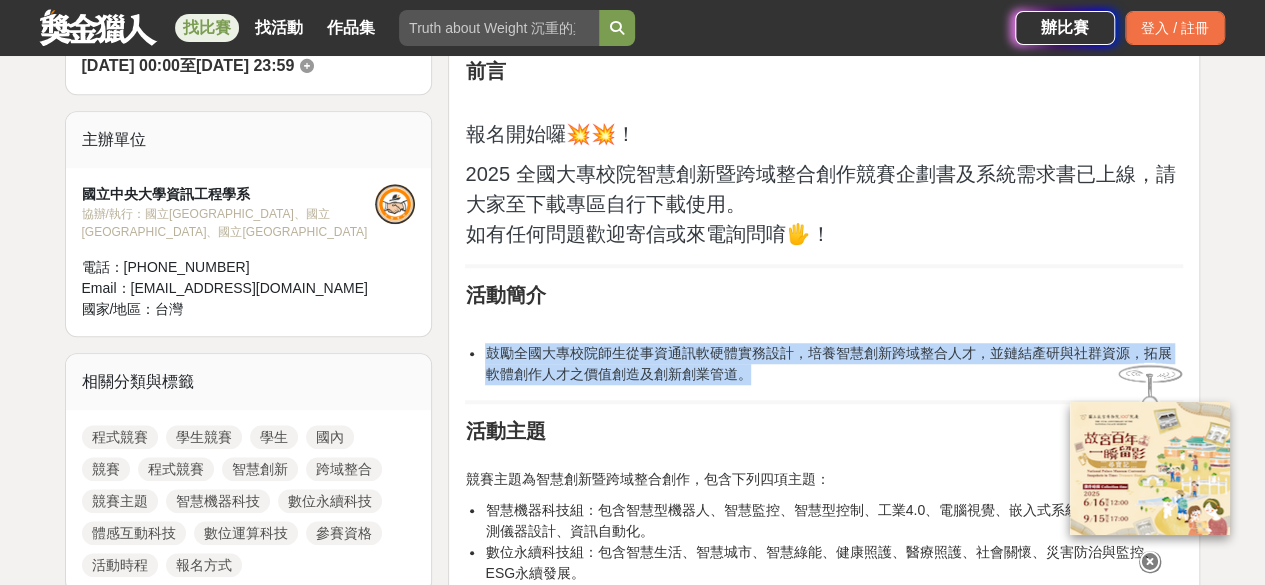 click on "鼓勵全國大專校院師生從事資通訊軟硬體實務設計，培養智慧創新跨域整合人才，並鏈結產研與社群資源，拓展軟體創作人才之價值創造及創新創業管道。" at bounding box center (828, 363) 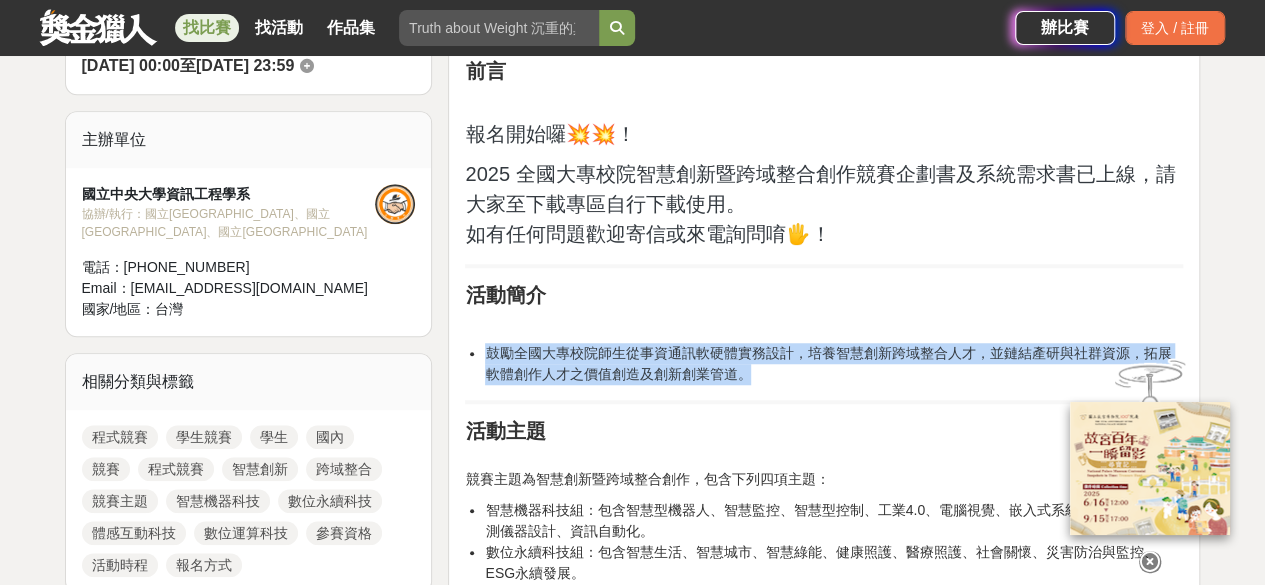 copy on "鼓勵全國大專校院師生從事資通訊軟硬體實務設計，培養智慧創新跨域整合人才，並鏈結產研與社群資源，拓展軟體創作人才之價值創造及創新創業管道。" 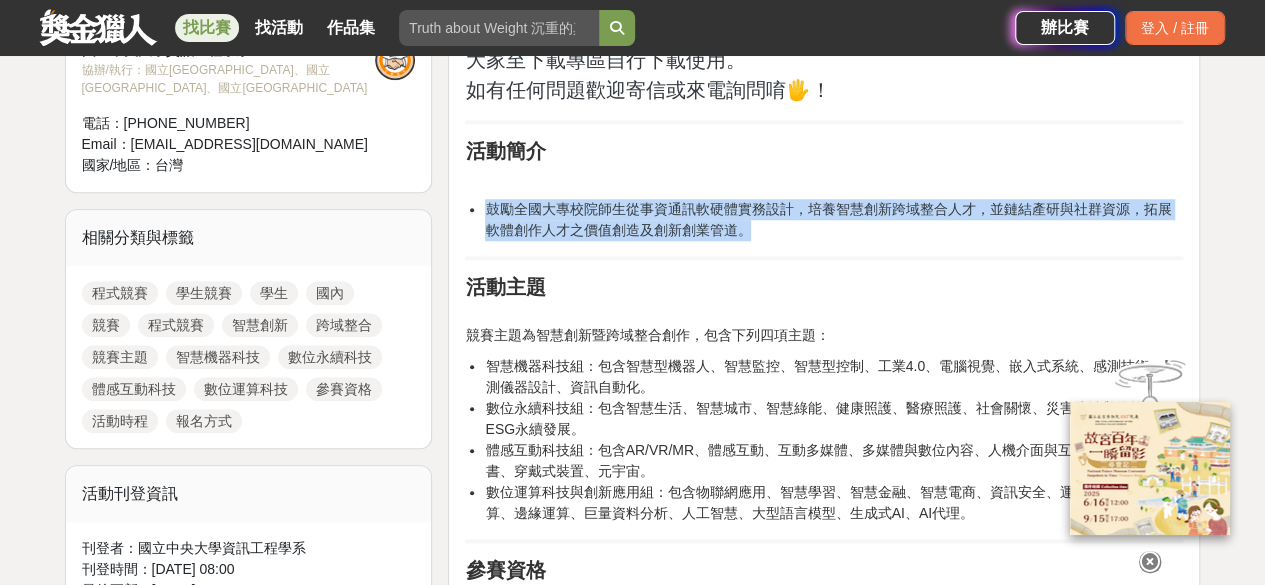 scroll, scrollTop: 797, scrollLeft: 0, axis: vertical 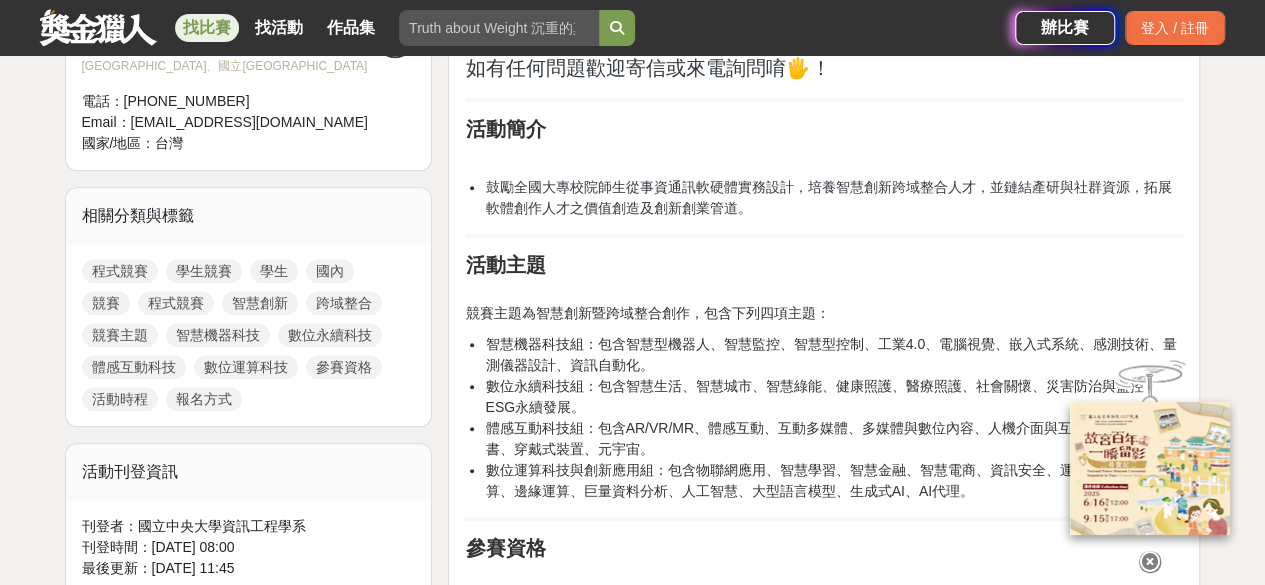 click on "數位永續科技組：包含智慧生活、智慧城市、智慧綠能、健康照護、醫療照護、社會關懷、災害防治與監控、ESG永續發展。" at bounding box center (834, 397) 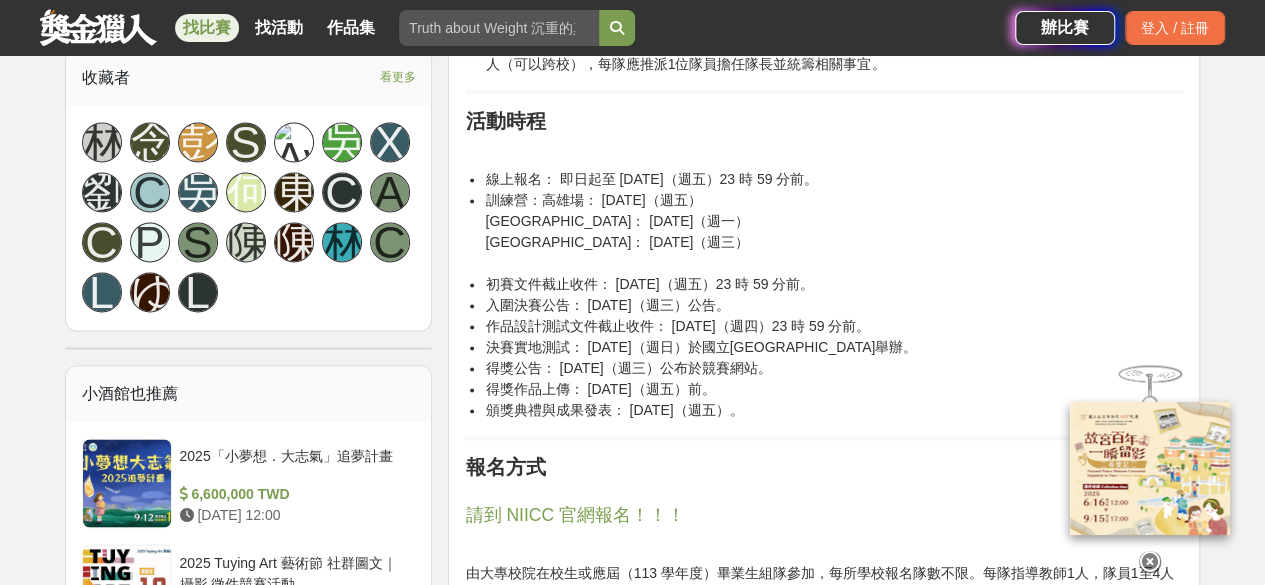 scroll, scrollTop: 1342, scrollLeft: 0, axis: vertical 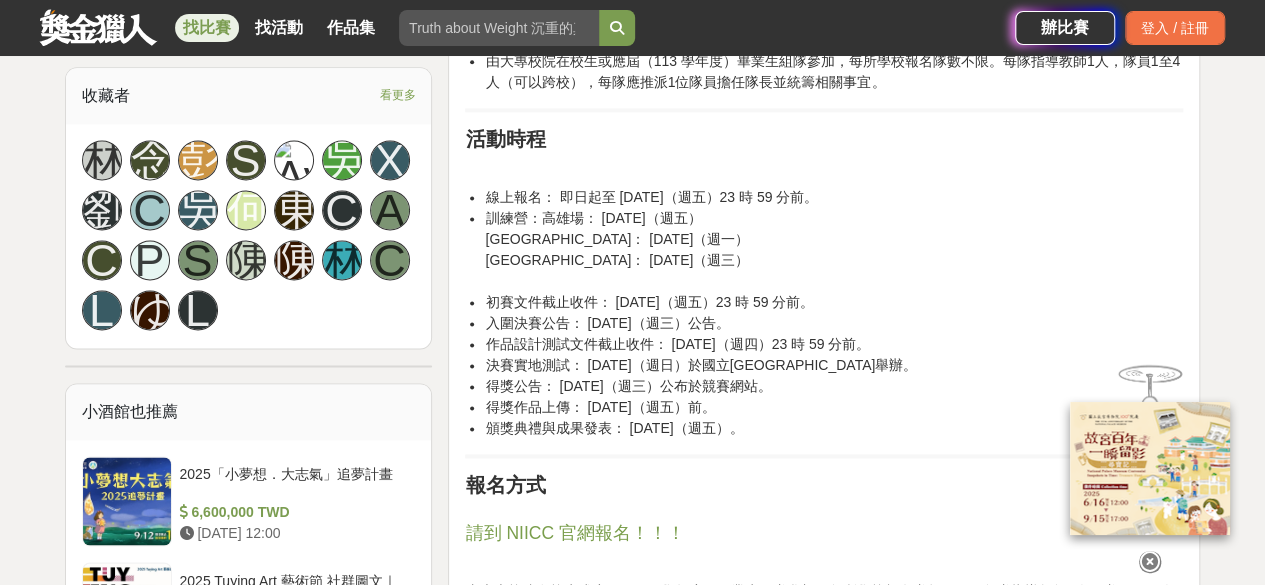 drag, startPoint x: 486, startPoint y: 195, endPoint x: 802, endPoint y: 425, distance: 390.84012 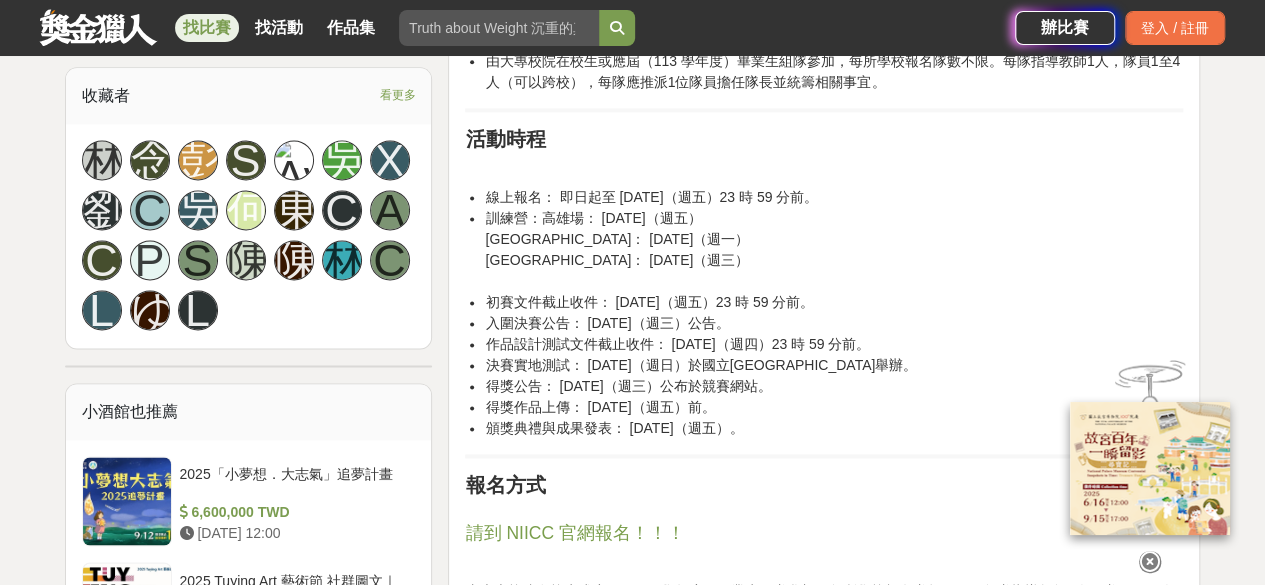 copy on "線上報名： 即日起至 [DATE]（週五）23 時 59 分前。 訓練營：[GEOGRAPHIC_DATA]： [DATE]（週五） [GEOGRAPHIC_DATA]： [DATE]（週一） [GEOGRAPHIC_DATA]： [DATE]（週三）   初賽文件截止收件： [DATE]（週五）23 時 59 分前。 入圍決賽公告： [DATE]（週三）公告。 作品設計測試文件截止收件： [DATE]（週四）23 時 59 分前。 決賽實地測試： [DATE]（週日）於國立[GEOGRAPHIC_DATA]舉辦。 得獎公告： [DATE]（週三）公布於競賽網站。 得獎作品上傳： [DATE]（週五）前。 頒獎典禮與成果發表： [DATE]（週五）。" 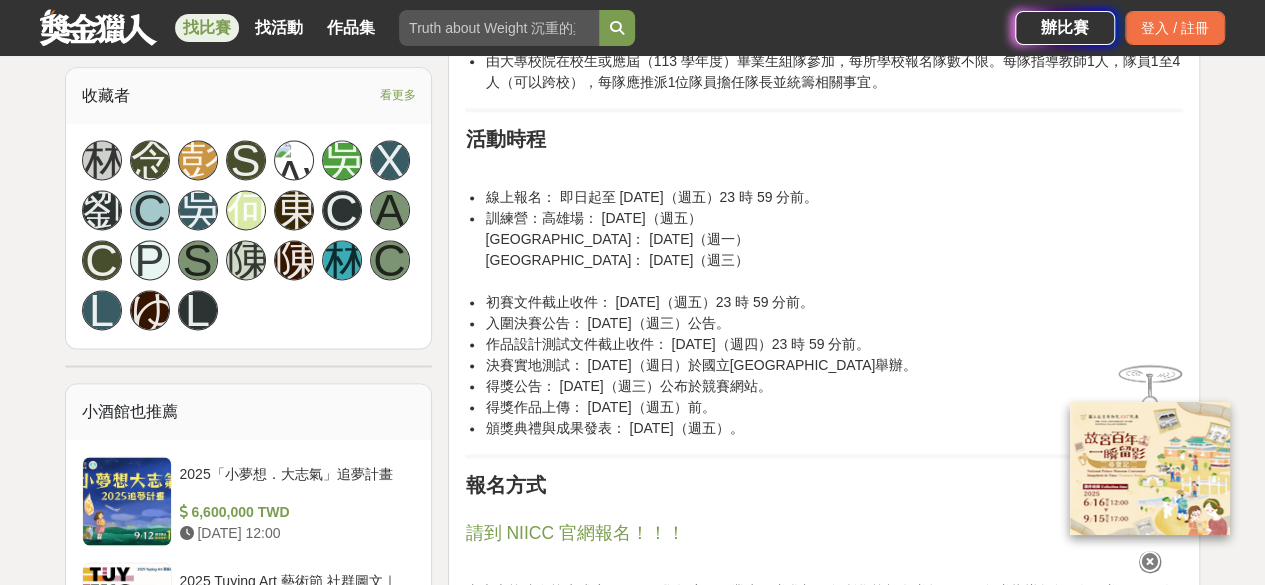 click on "2025 全國大專校院智慧創新 暨跨域整合創作競賽 收藏 前往比賽網站 總獎金 1,200,000   TWD 最高獎金 100,000   TWD 身分限制 大專院校(含研究所) 國籍/地區限制 不限 2,108 31 0 分享至 收藏 前往[GEOGRAPHIC_DATA]網站 時間走期 投稿中 徵件期間 [DATE] 00:00  至  [DATE] 23:59 主辦單位 國立中央大學資訊工程學系 協辦/執行： 國立[GEOGRAPHIC_DATA]、[GEOGRAPHIC_DATA]、國立[GEOGRAPHIC_DATA] 電話： [PHONE_NUMBER] Email： [EMAIL_ADDRESS][DOMAIN_NAME] 國家/地區： 台灣 相關分類與標籤 程式競賽 學生競賽 學生 國內 競賽 程式競賽 智慧創新 跨域整合 競賽主題 智慧機器科技 數位永續科技 體感互動科技 數位運算科技 參賽資格 活動時程 報名方式 活動刊登資訊 刊登者： 國立中央大學資訊工程學系 刊登時間： [DATE] 08:00 最後更新： [DATE] 11:45 收藏者 看更多 林 念 [PERSON_NAME] [PERSON_NAME]C A C P S [PERSON_NAME]" at bounding box center [633, 1258] 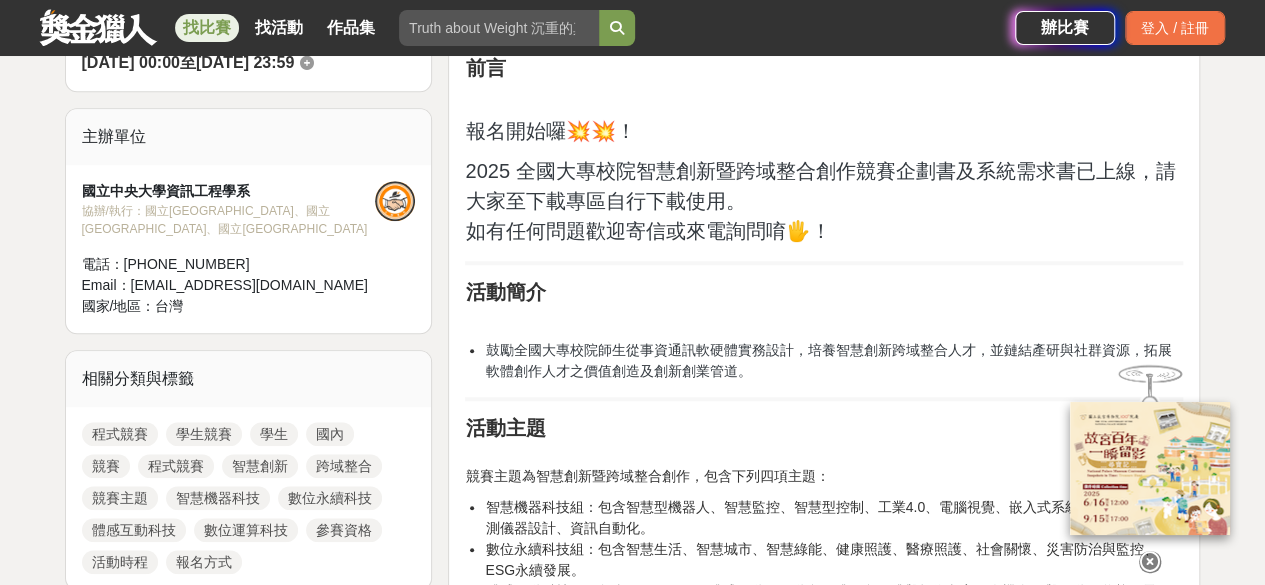 scroll, scrollTop: 313, scrollLeft: 0, axis: vertical 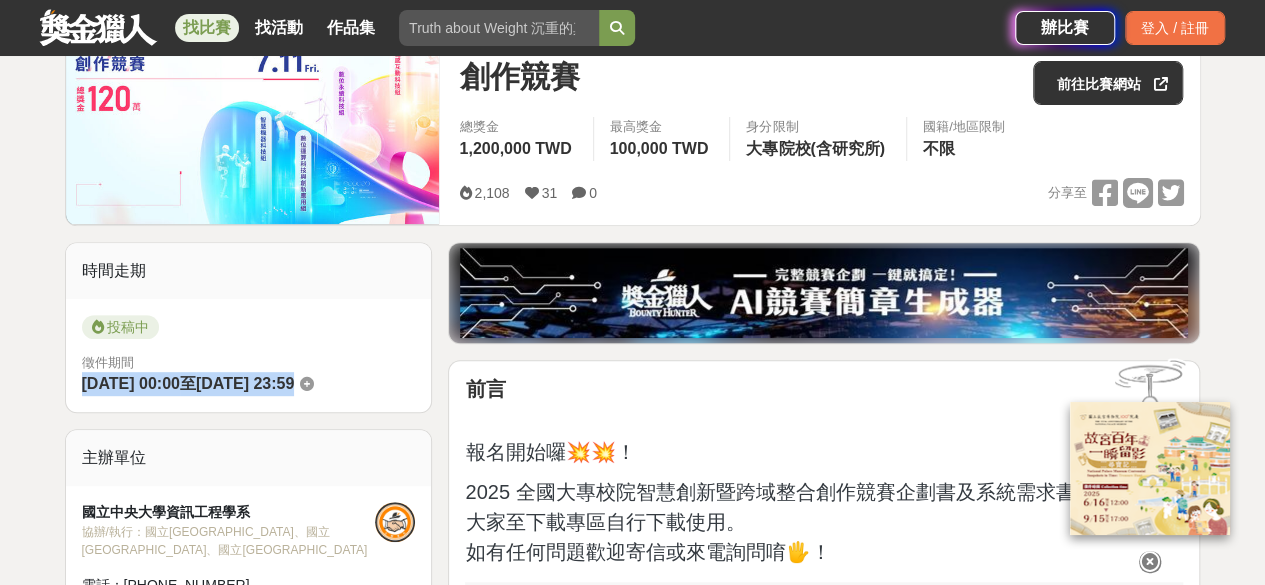 drag, startPoint x: 82, startPoint y: 382, endPoint x: 373, endPoint y: 382, distance: 291 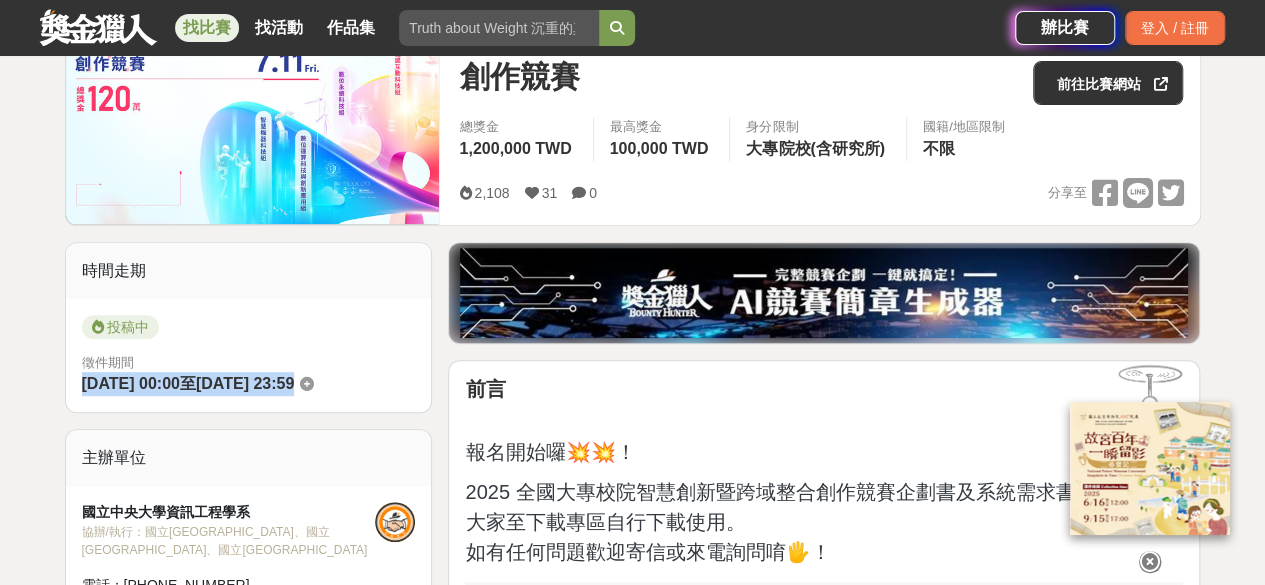 copy on "[DATE] 00:00  至  [DATE] 23:59" 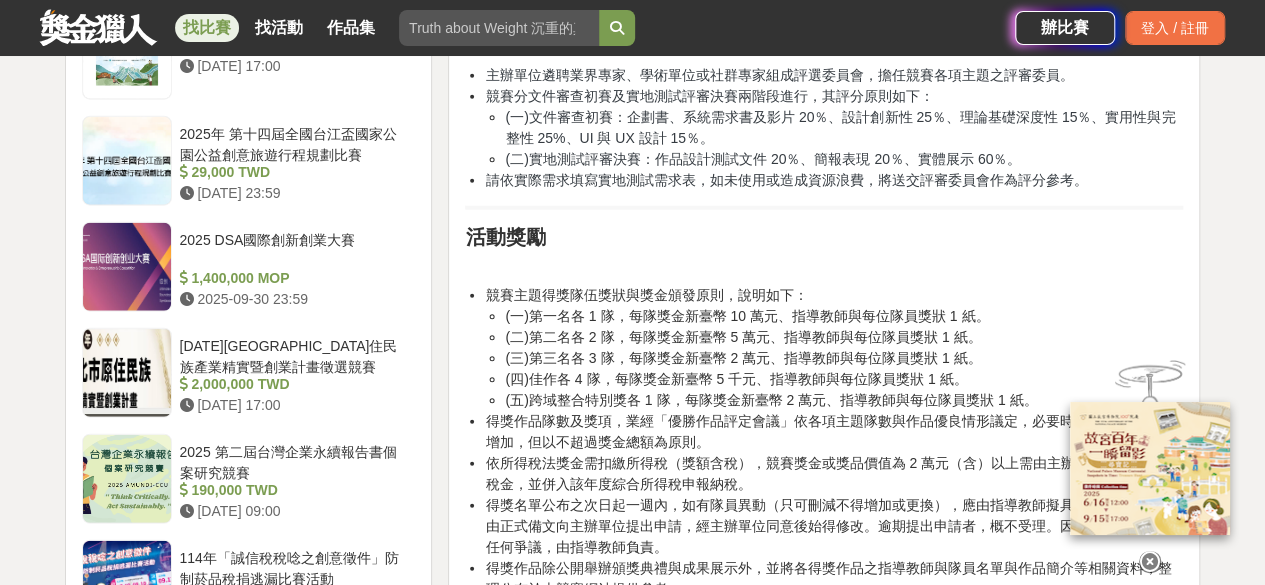 scroll, scrollTop: 2476, scrollLeft: 0, axis: vertical 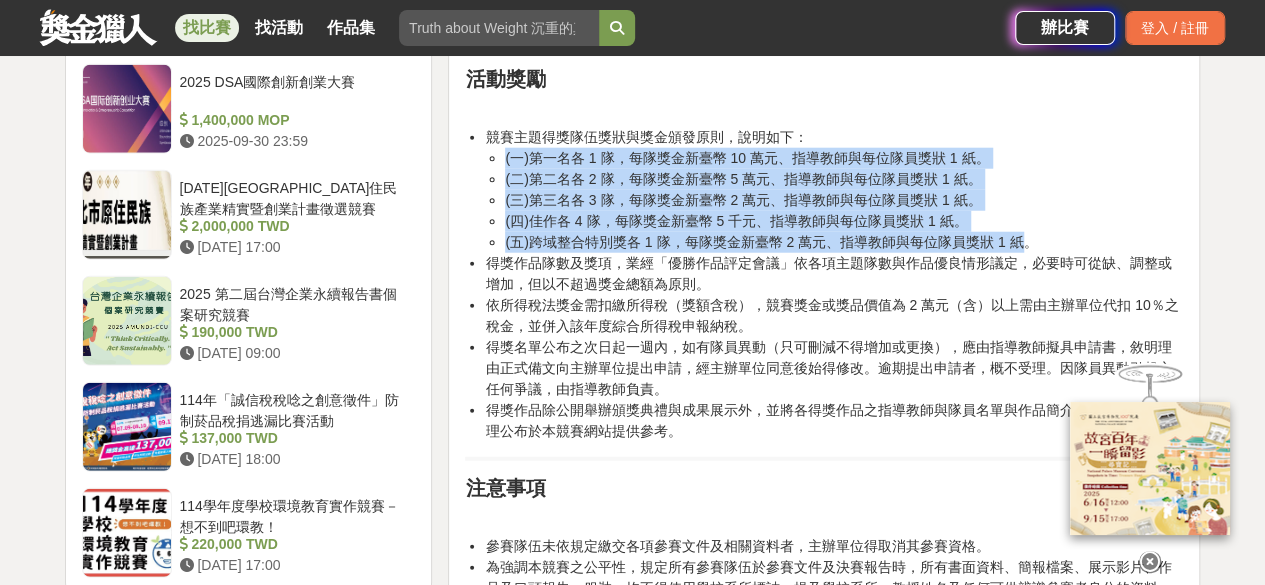 drag, startPoint x: 504, startPoint y: 156, endPoint x: 1016, endPoint y: 236, distance: 518.21234 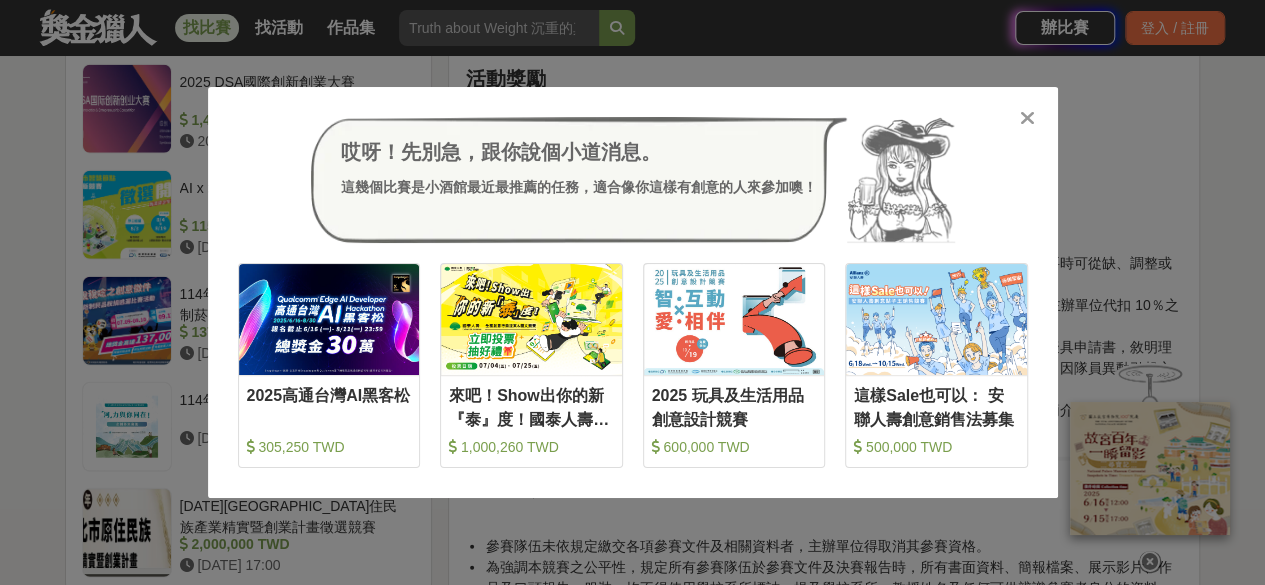 click on "哎呀！先別急，跟你說個小道消息。 這幾個比賽是小酒館最近最推薦的任務，適合像你這樣有創意的人來參加噢！   收藏 2025高通台灣AI黑客松   305,250 TWD   收藏 來吧！Show出你的新『泰』度！國泰人壽全國創意行銷提案&圖文競賽   1,000,260 TWD   收藏 2025 玩具及生活用品創意設計競賽   600,000 TWD   收藏 這樣Sale也可以： 安聯人壽創意銷售法募集   500,000 TWD" at bounding box center [632, 292] 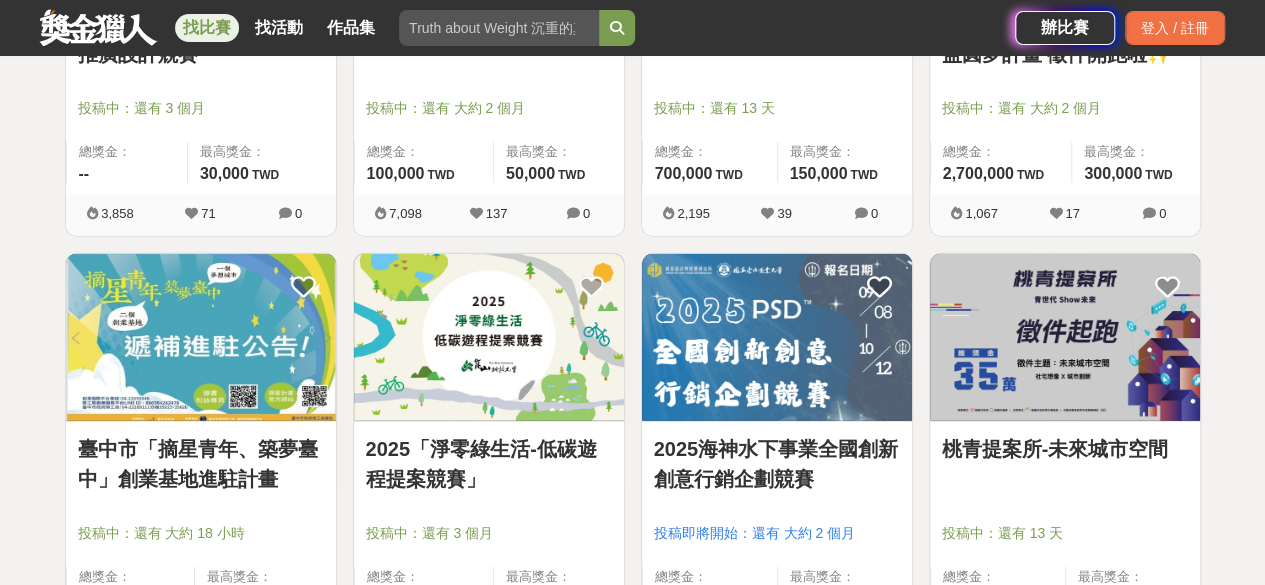 scroll, scrollTop: 2308, scrollLeft: 0, axis: vertical 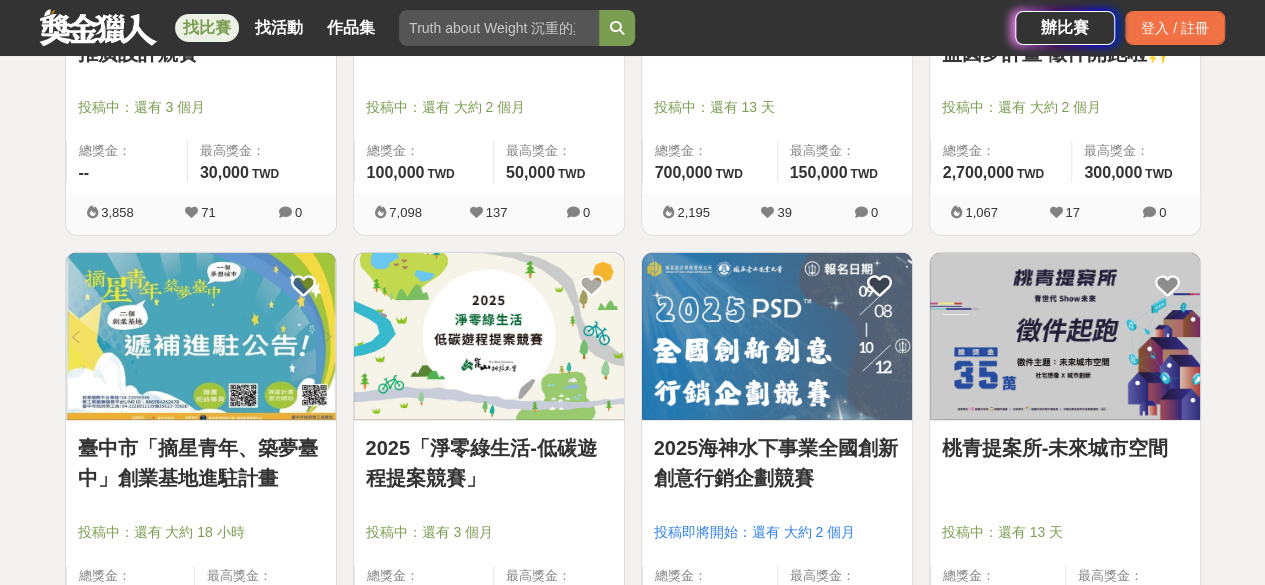 click on "2025海神水下事業全國創新創意行銷企劃競賽" at bounding box center (777, 463) 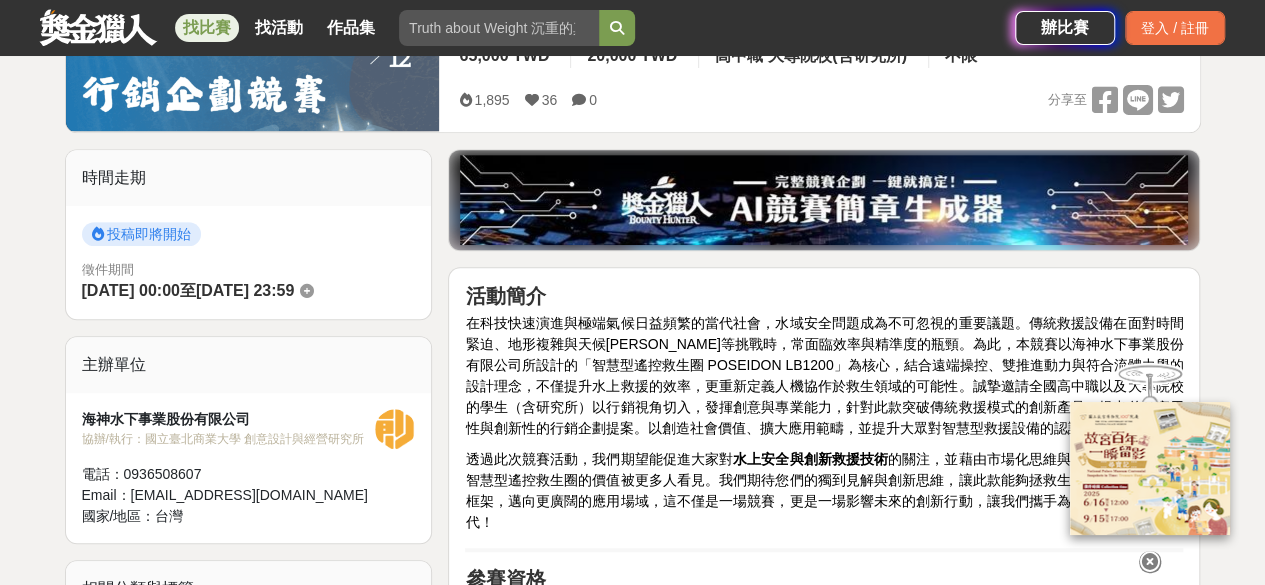 scroll, scrollTop: 576, scrollLeft: 0, axis: vertical 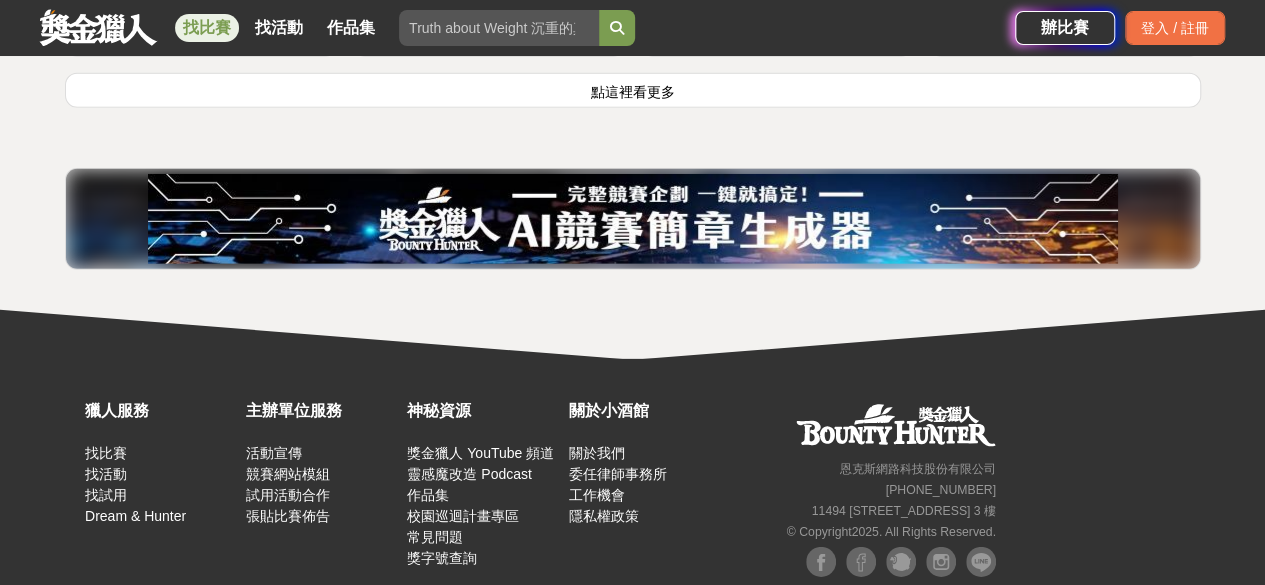 click on "點這裡看更多" at bounding box center (633, 90) 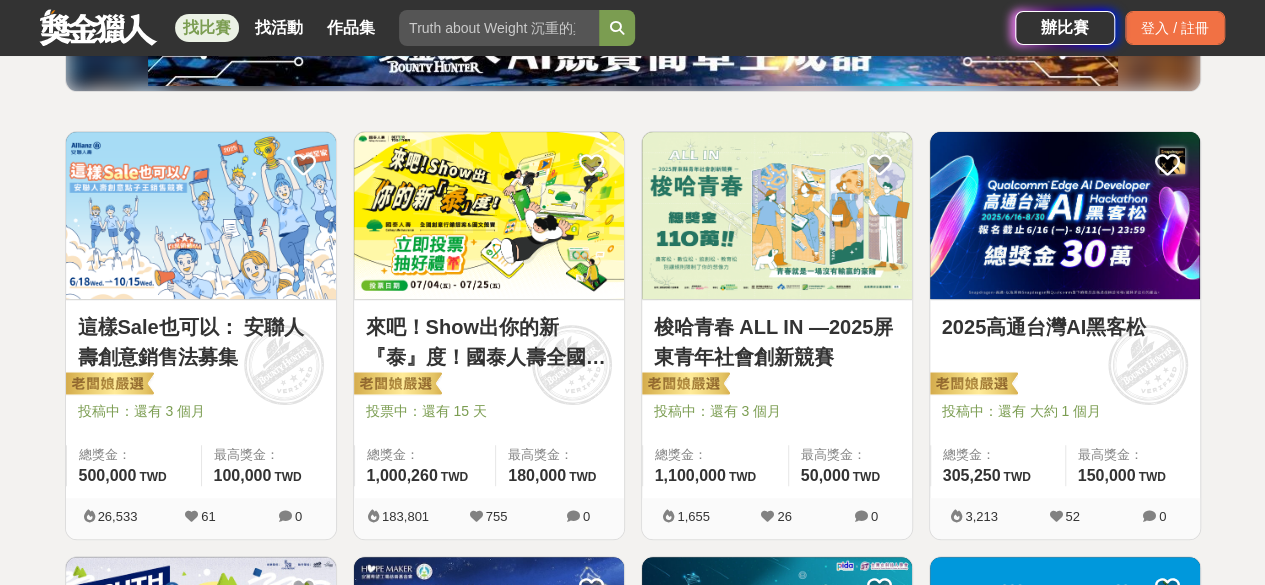 scroll, scrollTop: 298, scrollLeft: 0, axis: vertical 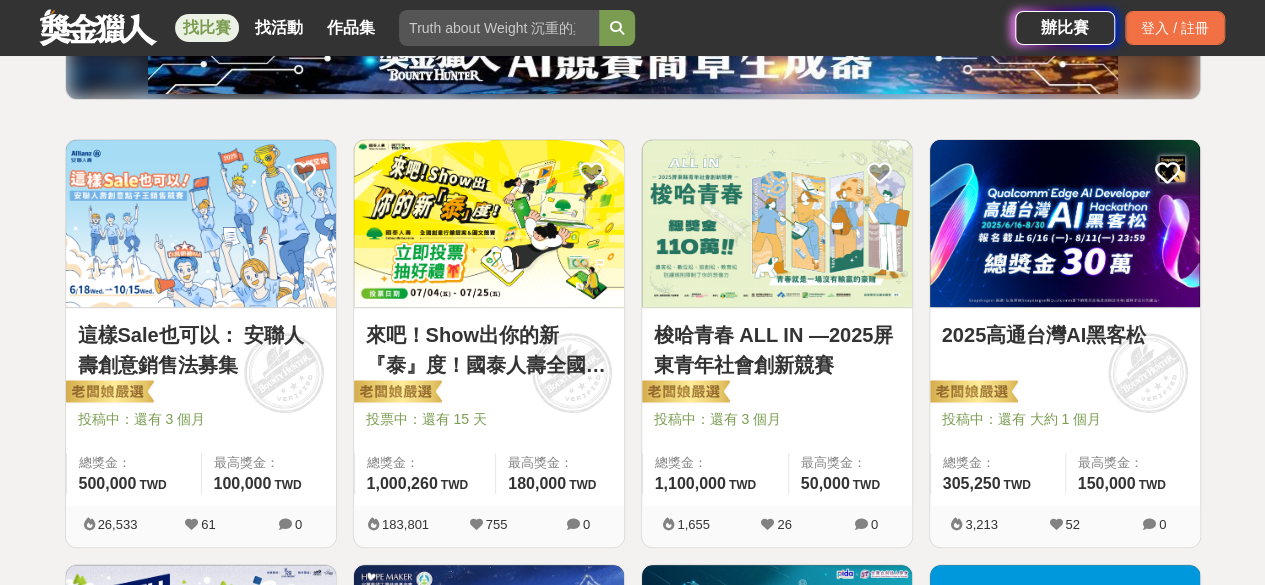 click on "梭哈青春 ALL IN —2025屏東青年社會創新競賽" at bounding box center (777, 350) 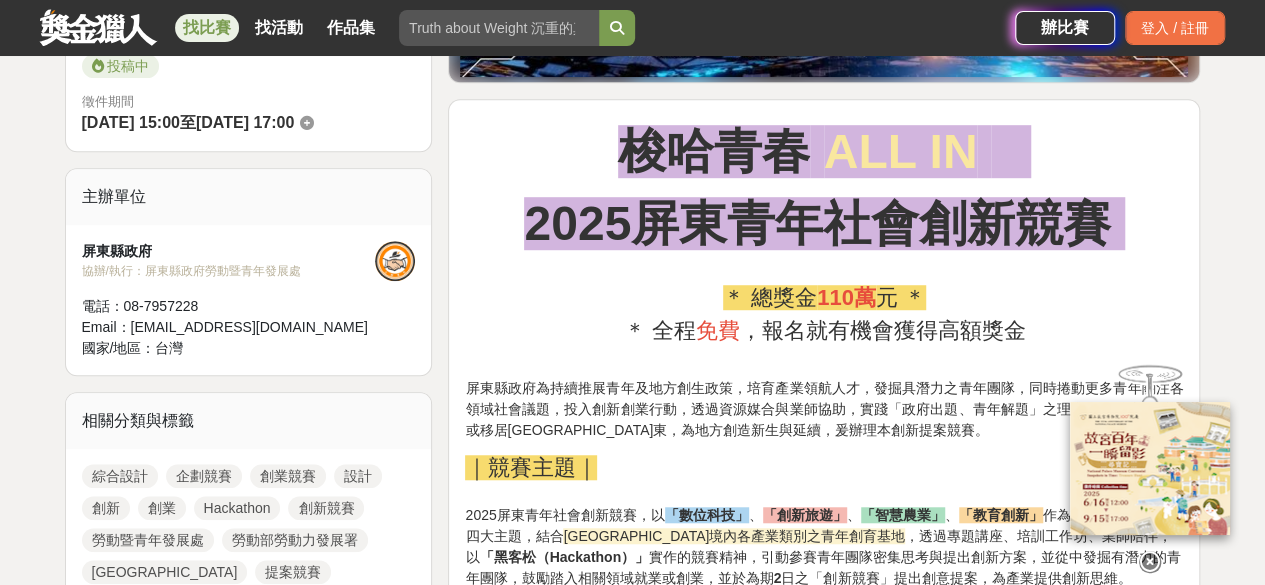 scroll, scrollTop: 685, scrollLeft: 0, axis: vertical 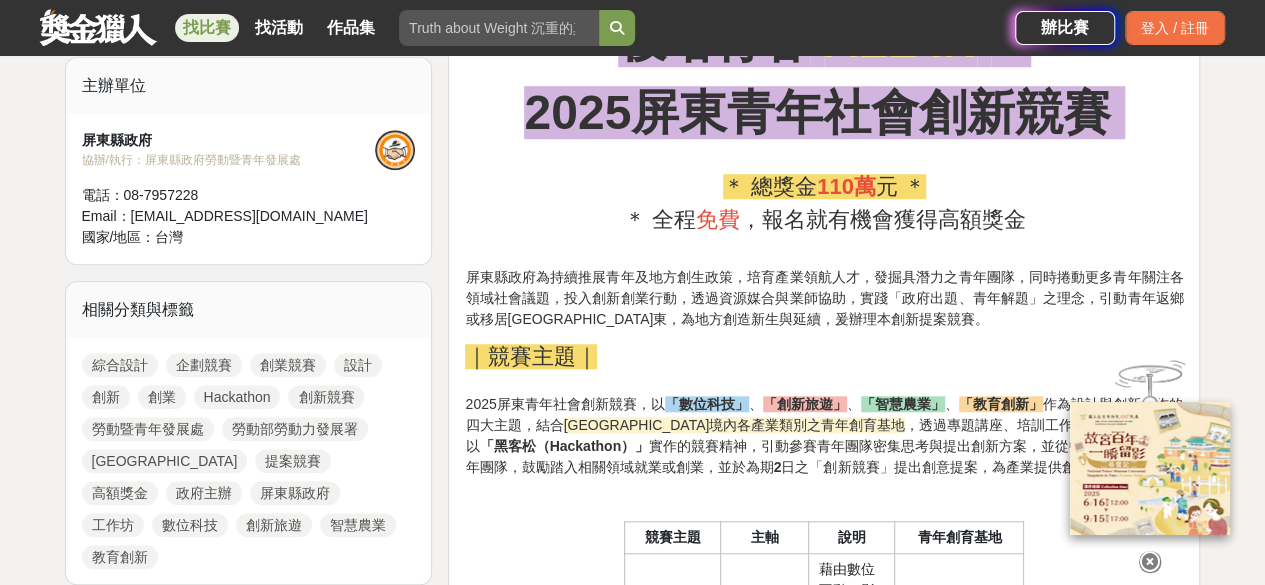 click at bounding box center (1150, 562) 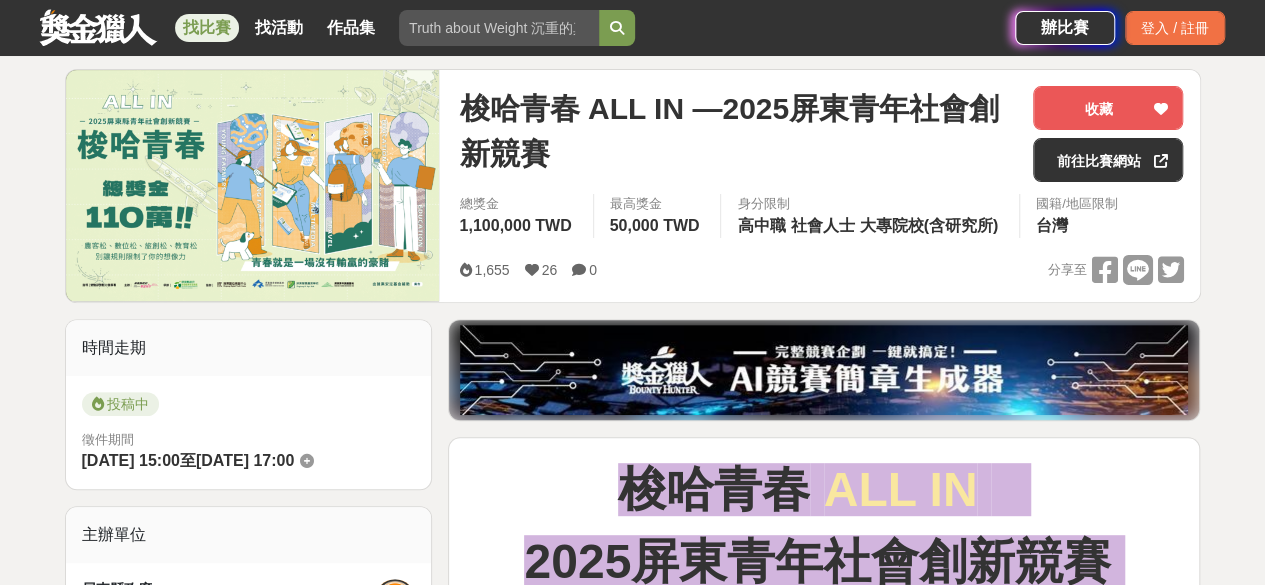 scroll, scrollTop: 0, scrollLeft: 0, axis: both 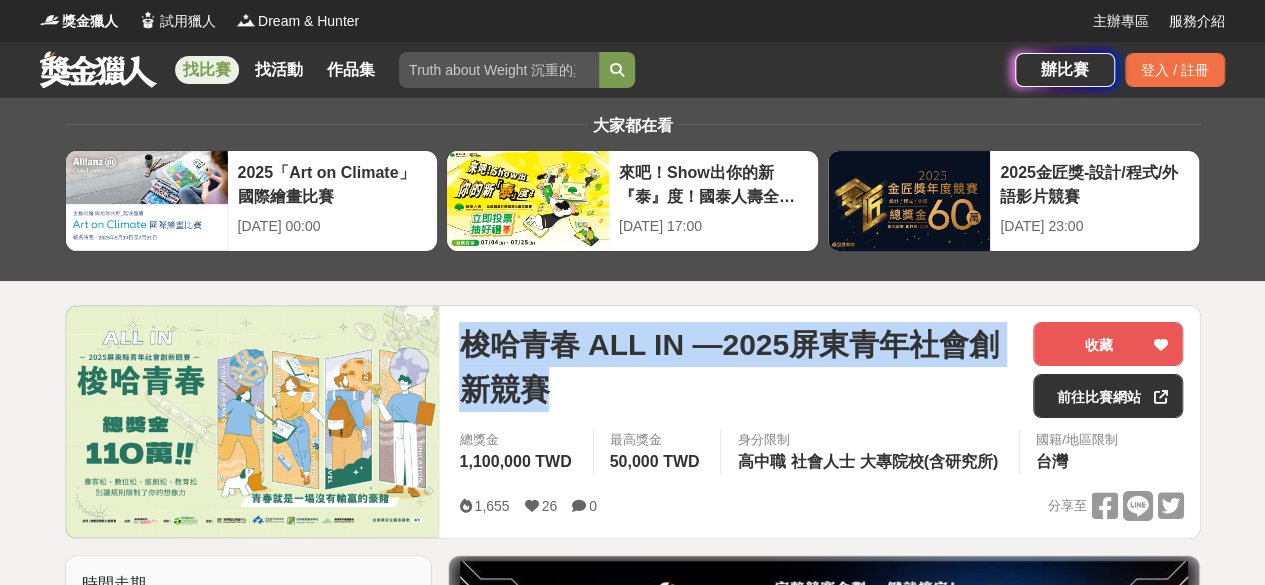 drag, startPoint x: 466, startPoint y: 344, endPoint x: 554, endPoint y: 405, distance: 107.07474 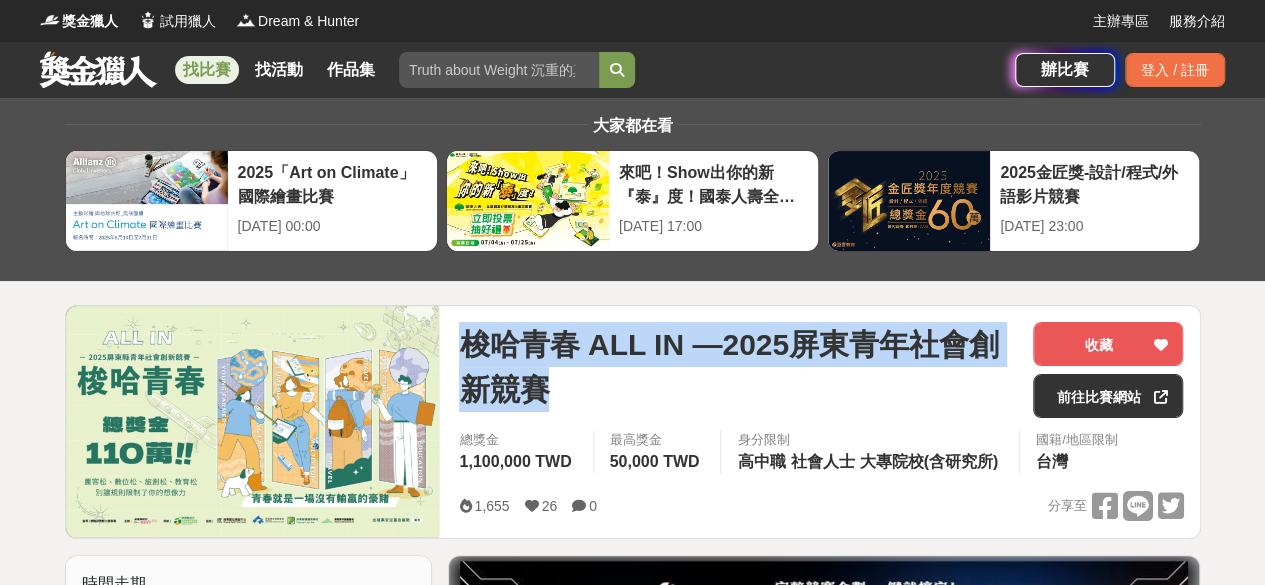 copy on "梭哈青春 ALL IN —2025屏東青年社會創新競賽" 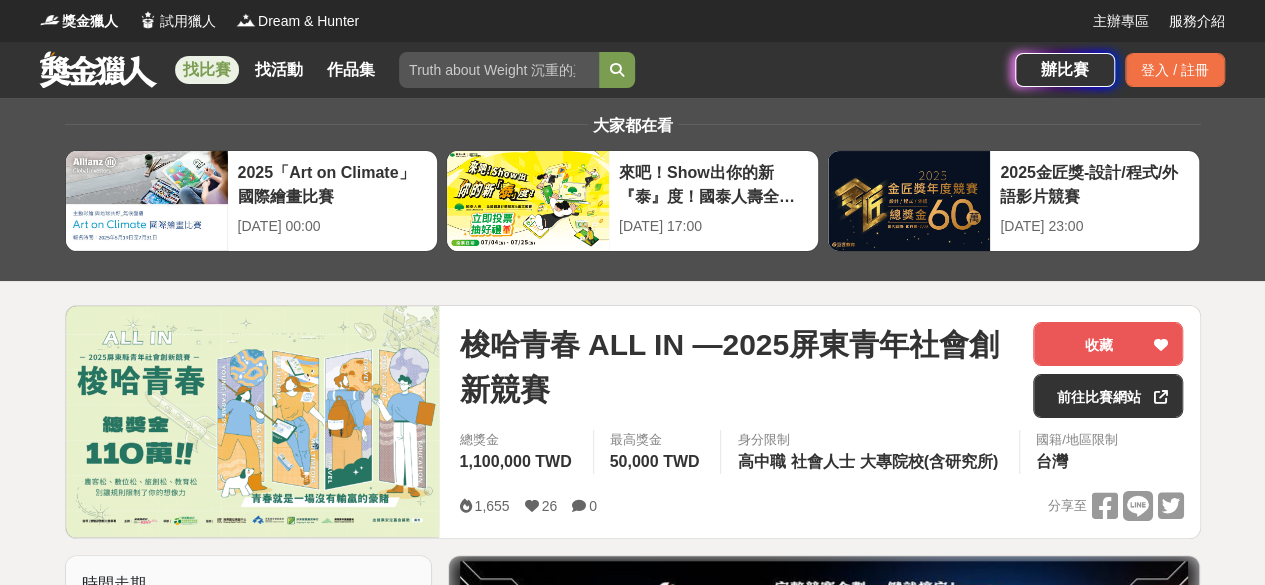 click on "大家都在看 2025「Art on Climate」國際繪畫比賽 [DATE] 00:00 來吧！Show出你的新『泰』度！國泰人壽全國創意行銷提案&圖文競賽 [DATE] 17:00 2025金匠獎-設計/程式/外語影片競賽 [DATE] 23:00 梭哈青春 ALL IN —2025屏東青年社會創新競賽 收藏 前往比賽網站 總獎金 1,100,000   TWD 最高獎金 50,000   TWD 身分限制 高中職 社會人士 大專院校(含研究所) 國籍/地區限制 台灣 1,655 26 0 分享至 收藏 前往[GEOGRAPHIC_DATA]網站 時間走期 投稿中 徵件期間 [DATE] 15:00  至  [DATE] 17:00 主辦單位 [GEOGRAPHIC_DATA]政府 協辦/執行： [GEOGRAPHIC_DATA]政府勞動暨青年發展處 電話： [PHONE_NUMBER] Email： [EMAIL_ADDRESS][DOMAIN_NAME] 國家/地區： 台灣 相關分類與標籤 綜合設計 企劃競賽 創業競賽 設計 創新 創業 Hackathon 創新競賽 勞動暨青年發展處 勞動部勞動力發展署 屏東縣 提案競賽 高額獎金 政府主辦 屏東縣政府 工作坊 數位科技 創新旅遊 [GEOGRAPHIC_DATA]" at bounding box center [632, 3054] 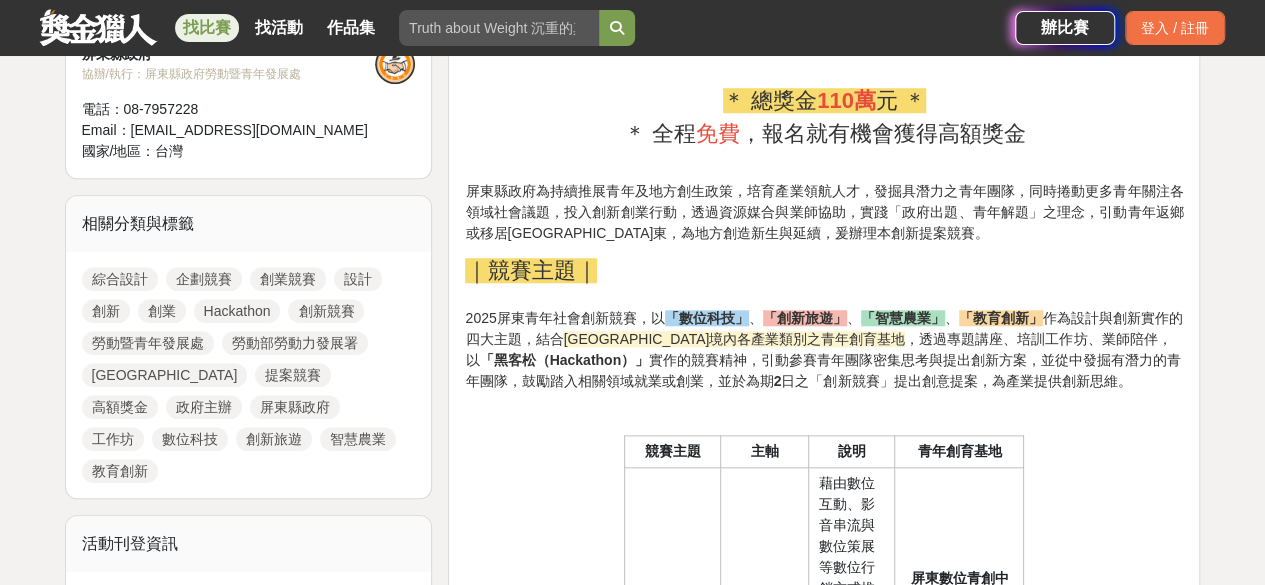 scroll, scrollTop: 772, scrollLeft: 0, axis: vertical 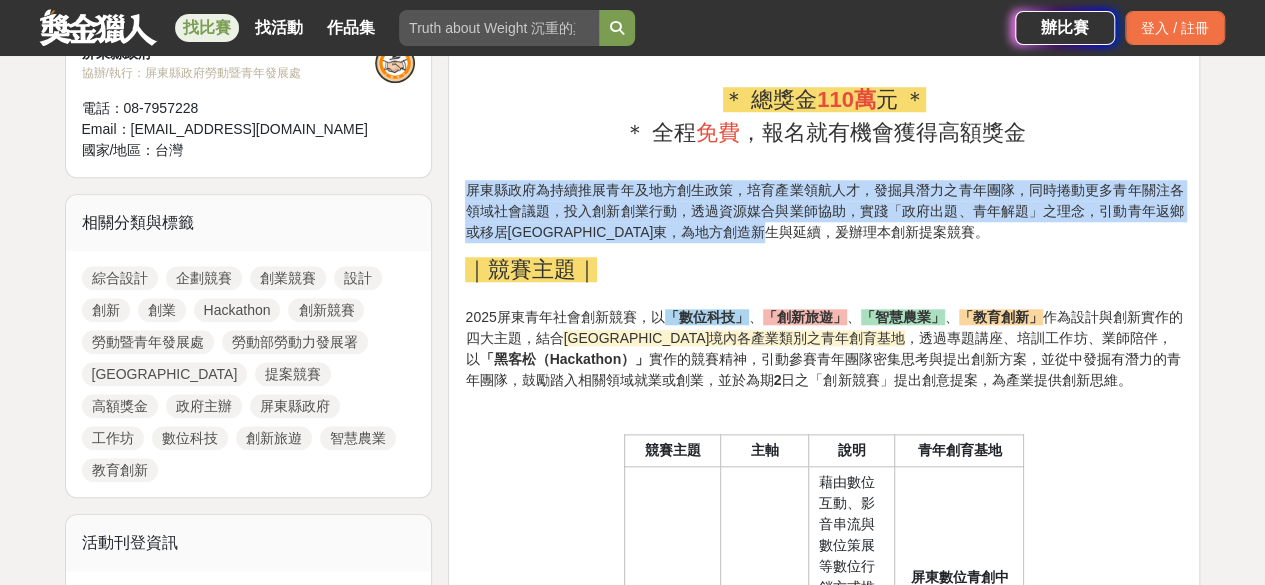 drag, startPoint x: 466, startPoint y: 186, endPoint x: 853, endPoint y: 227, distance: 389.16577 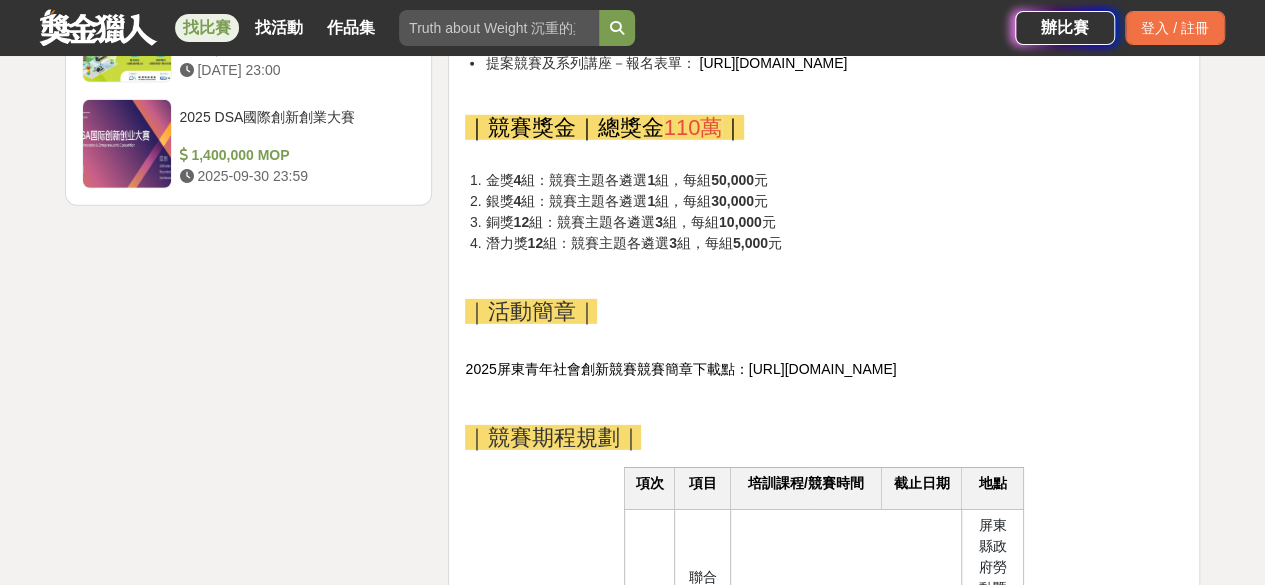 scroll, scrollTop: 2900, scrollLeft: 0, axis: vertical 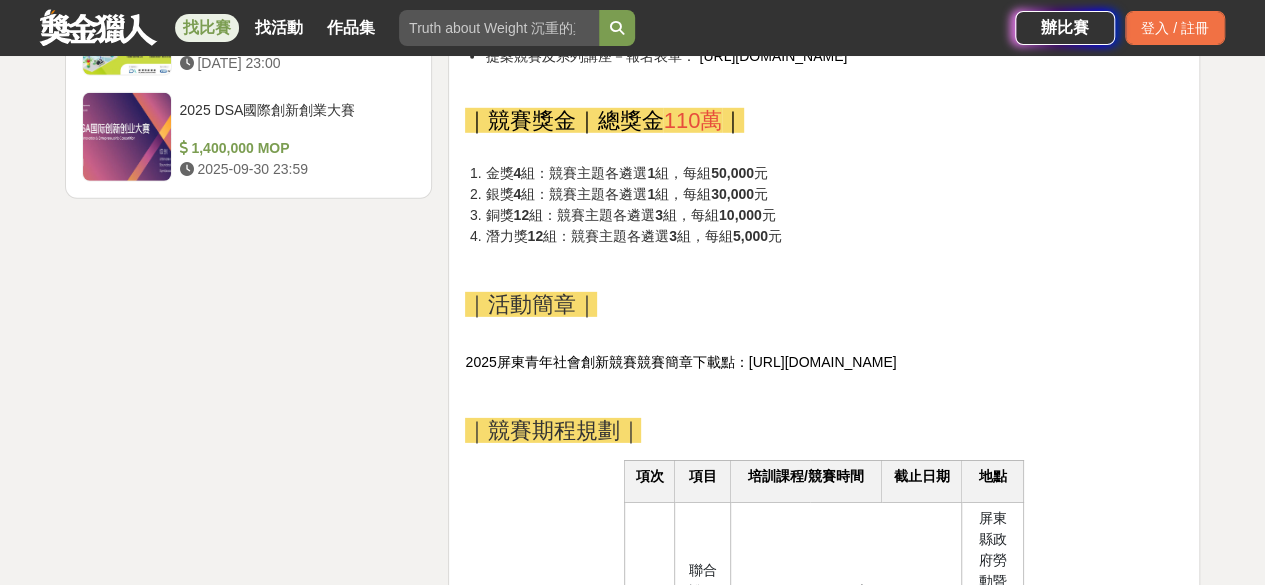 click on "[URL][DOMAIN_NAME]" at bounding box center (823, 362) 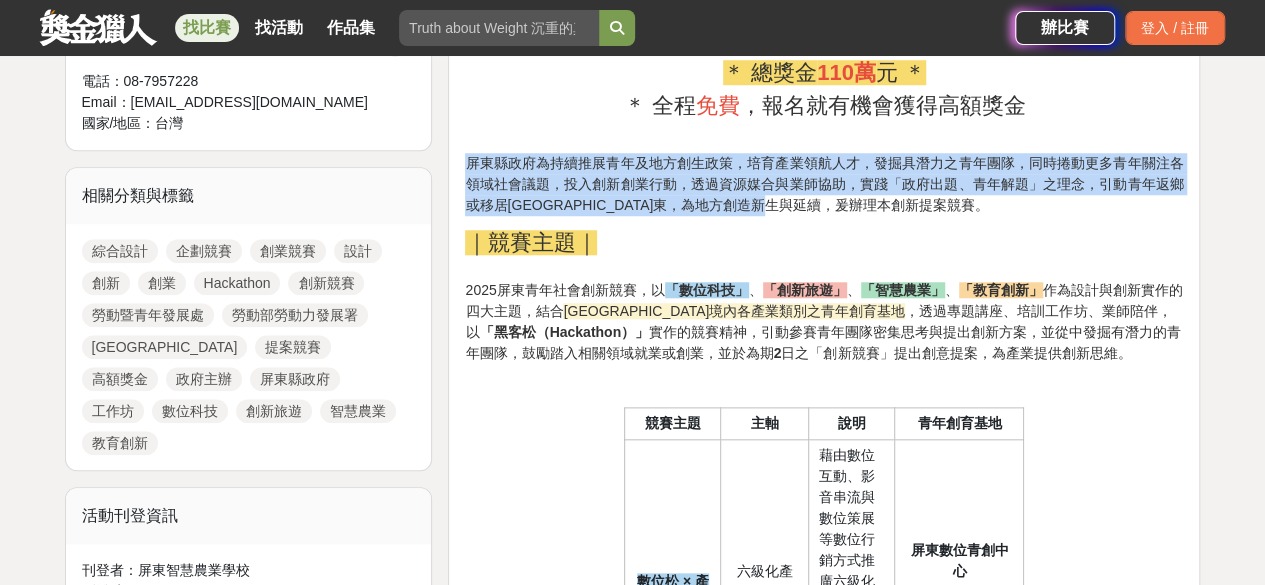 scroll, scrollTop: 800, scrollLeft: 0, axis: vertical 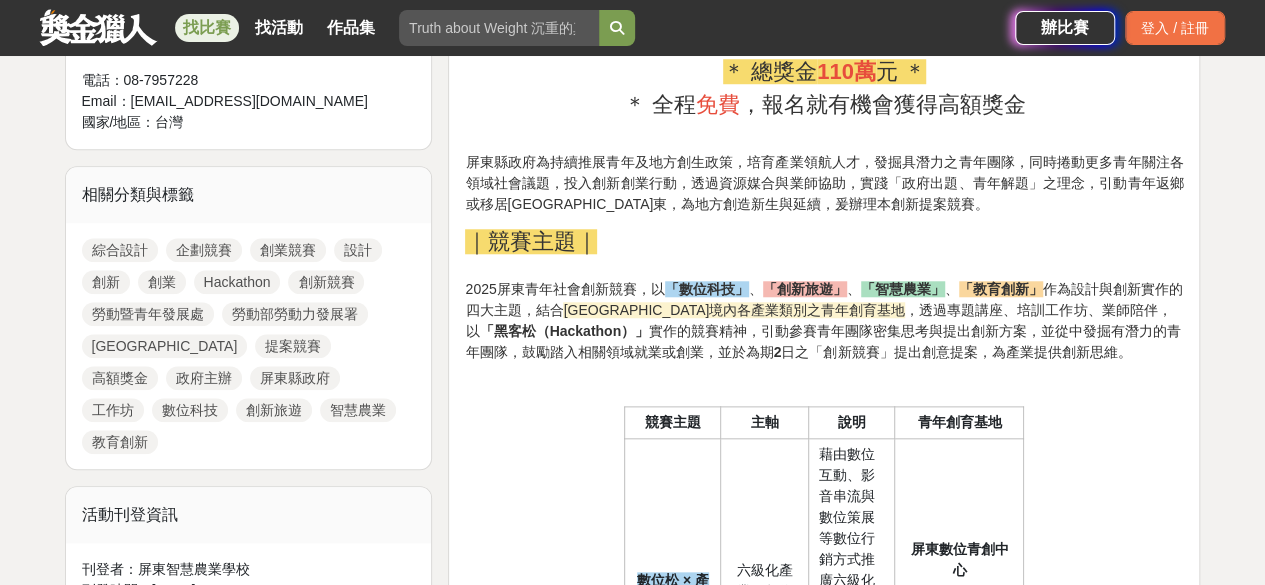 click on "梭哈青春   ALL IN        [DATE]屏東青年社會創新競賽      ＊ 總獎金 110萬 元 ＊   ＊ 全程 免費 ，報名就有機會獲得高額獎金   屏東縣政府為持續推展青年及地方創生政策，培育產業領航人才，發掘具潛力之青年團隊，同時捲動更多青年關注各領域社會議題，投入創新創業行動，透過資源媒合與業師協助，實踐「政府出題、青年解題」之理念，引動青年返鄉或移居[GEOGRAPHIC_DATA]，為地方創造新生與延續，爰辦理本創新提案競賽。 ｜競賽主題｜ 2025屏東青年社會創新競賽，以 「數位科技」 、 「創新旅遊」 、 「智慧農業」 、 「教育創新」 作為設計與創新實作的四大主題，結合 [GEOGRAPHIC_DATA]境內各產業類別之青年創育基地 ，透過專題講座、培訓工作坊、業師陪伴，以 「黑客松（Hackathon）」 2  日之「創新競賽」提出創意提案，為產業提供創新思維。   競賽主題 主軸 說明" at bounding box center [824, 2198] 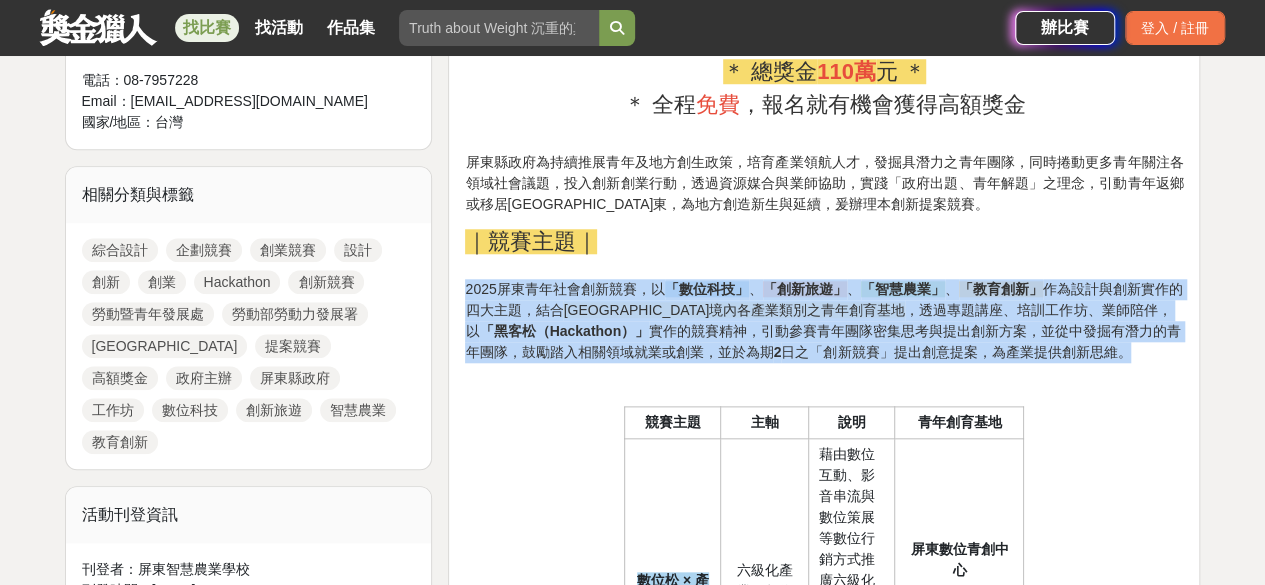 drag, startPoint x: 466, startPoint y: 288, endPoint x: 1062, endPoint y: 351, distance: 599.32043 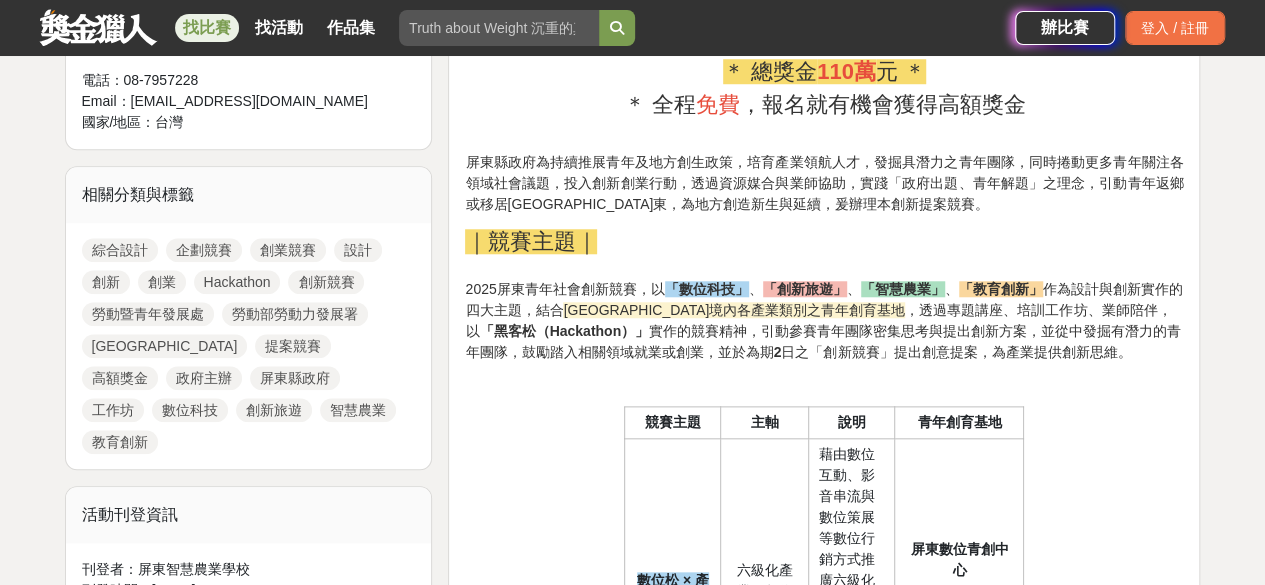 click on "屏東縣政府為持續推展青年及地方創生政策，培育產業領航人才，發掘具潛力之青年團隊，同時捲動更多青年關注各領域社會議題，投入創新創業行動，透過資源媒合與業師協助，實踐「政府出題、青年解題」之理念，引動青年返鄉或移居[GEOGRAPHIC_DATA]東，為地方創造新生與延續，爰辦理本創新提案競賽。" at bounding box center (824, 183) 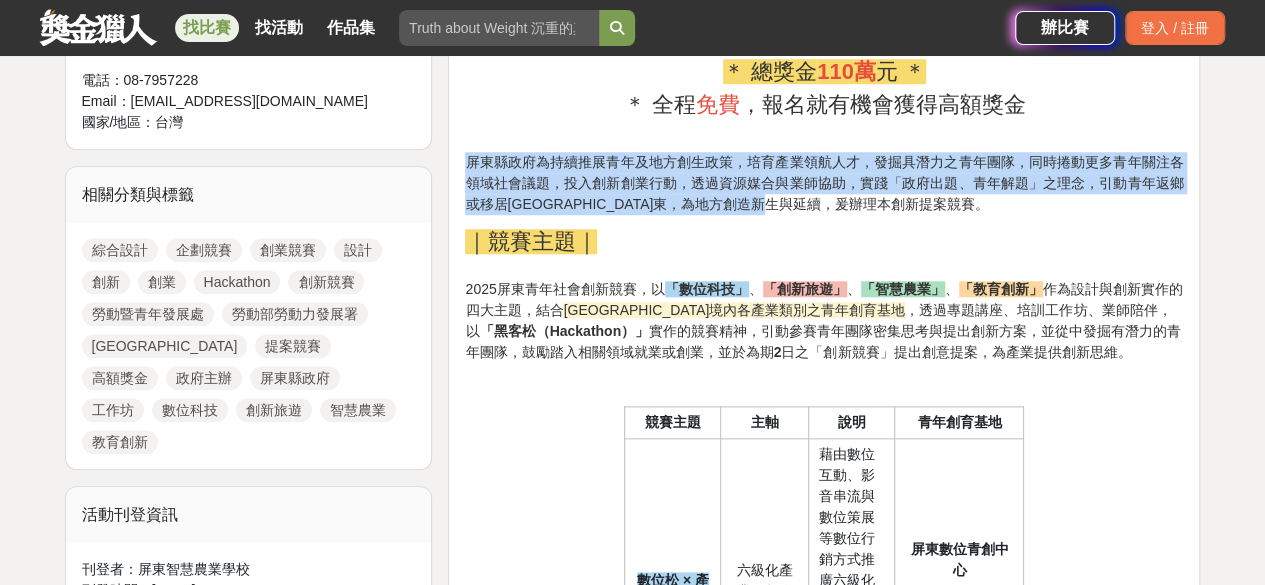 drag, startPoint x: 470, startPoint y: 157, endPoint x: 859, endPoint y: 201, distance: 391.48053 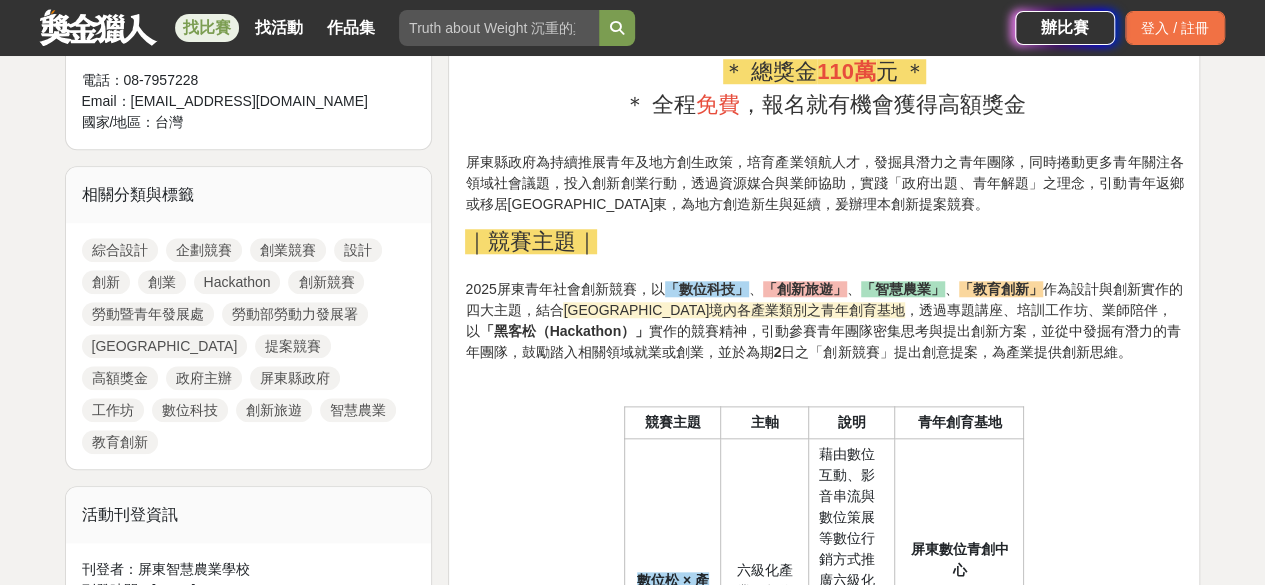 click on "[GEOGRAPHIC_DATA]境內各產業類別之青年創育基地" at bounding box center (734, 310) 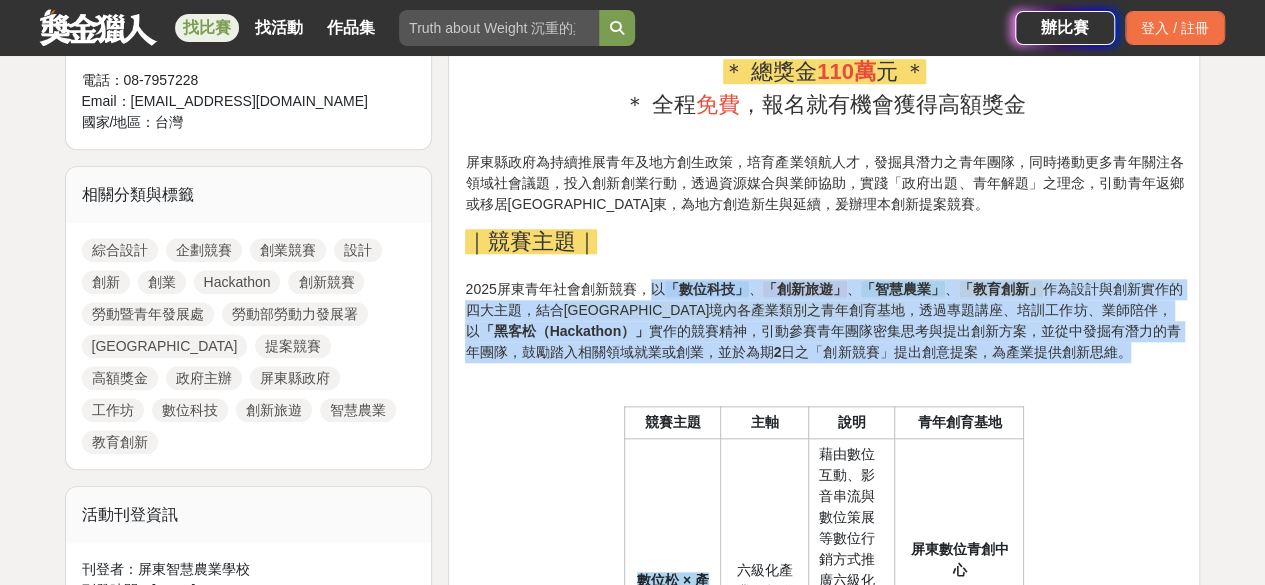 drag, startPoint x: 652, startPoint y: 285, endPoint x: 1066, endPoint y: 345, distance: 418.32523 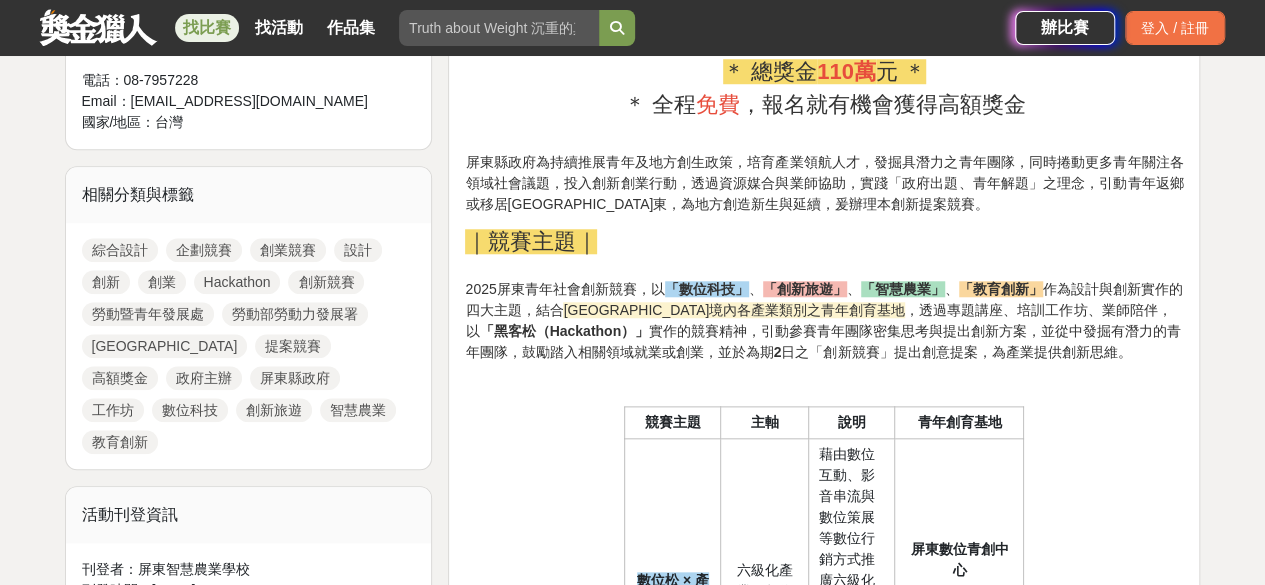click on "梭哈青春   ALL IN        [DATE]屏東青年社會創新競賽      ＊ 總獎金 110萬 元 ＊   ＊ 全程 免費 ，報名就有機會獲得高額獎金   屏東縣政府為持續推展青年及地方創生政策，培育產業領航人才，發掘具潛力之青年團隊，同時捲動更多青年關注各領域社會議題，投入創新創業行動，透過資源媒合與業師協助，實踐「政府出題、青年解題」之理念，引動青年返鄉或移居[GEOGRAPHIC_DATA]，為地方創造新生與延續，爰辦理本創新提案競賽。 ｜競賽主題｜ 2025屏東青年社會創新競賽，以 「數位科技」 、 「創新旅遊」 、 「智慧農業」 、 「教育創新」 作為設計與創新實作的四大主題，結合 [GEOGRAPHIC_DATA]境內各產業類別之青年創育基地 ，透過專題講座、培訓工作坊、業師陪伴，以 「黑客松（Hackathon）」 2  日之「創新競賽」提出創意提案，為產業提供創新思維。   競賽主題 主軸 說明" at bounding box center (824, 2198) 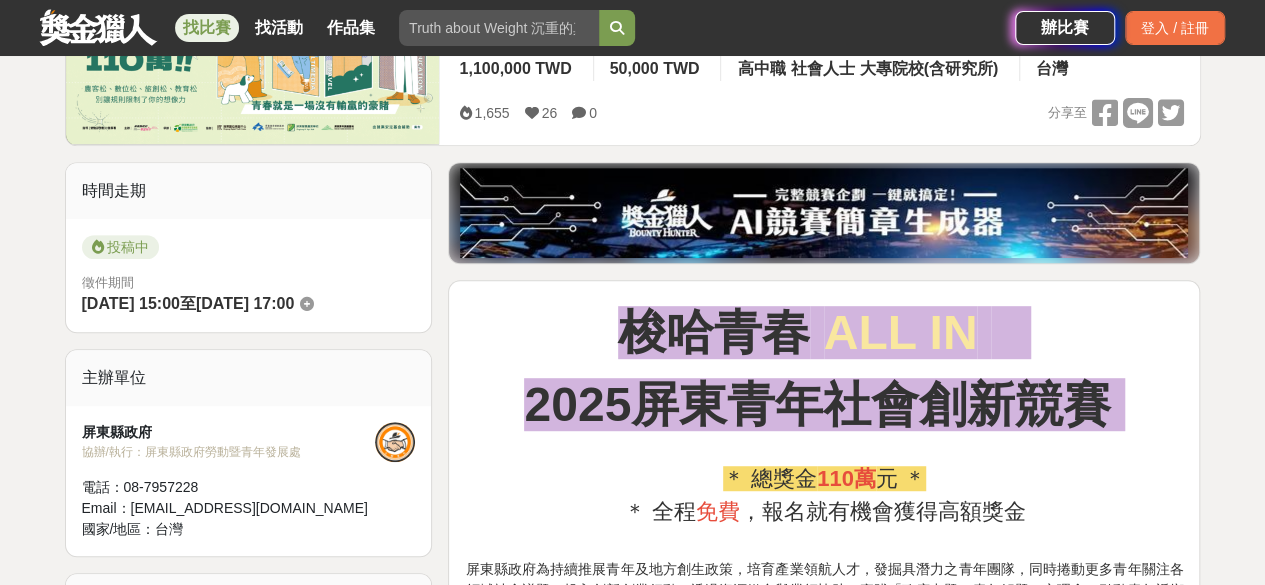 scroll, scrollTop: 372, scrollLeft: 0, axis: vertical 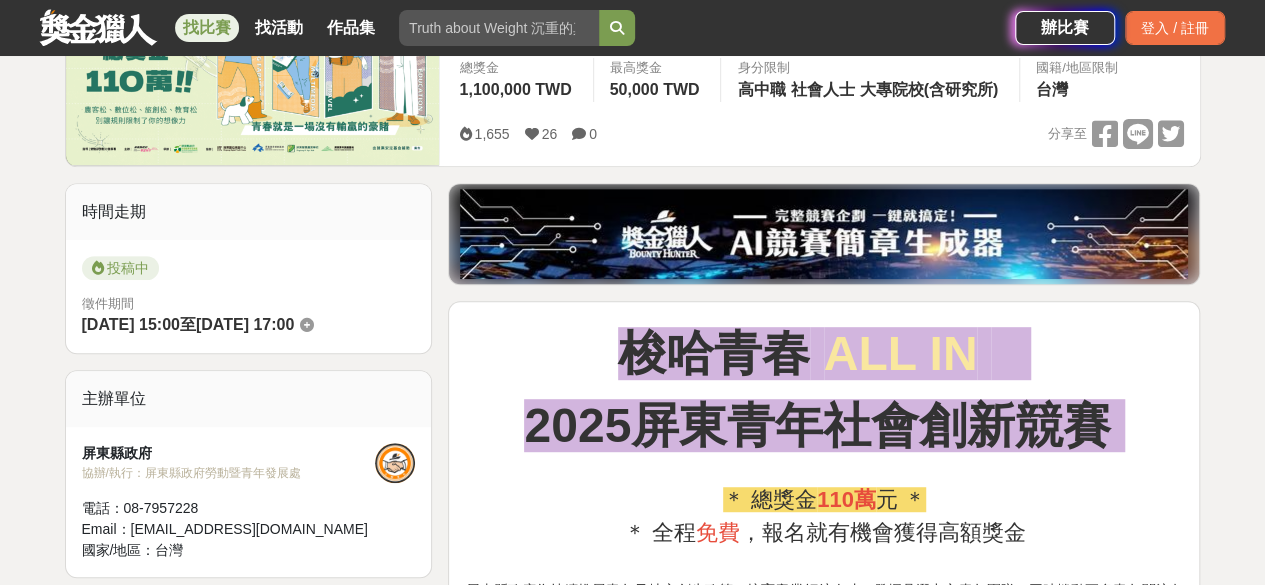 drag, startPoint x: 82, startPoint y: 323, endPoint x: 368, endPoint y: 331, distance: 286.11188 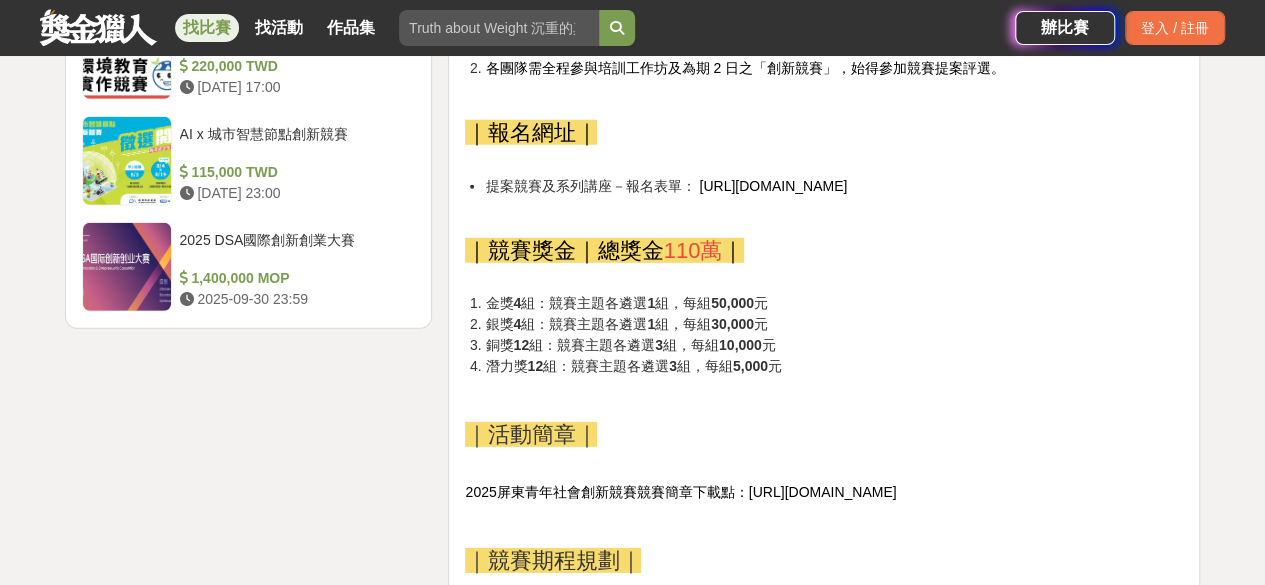 scroll, scrollTop: 2777, scrollLeft: 0, axis: vertical 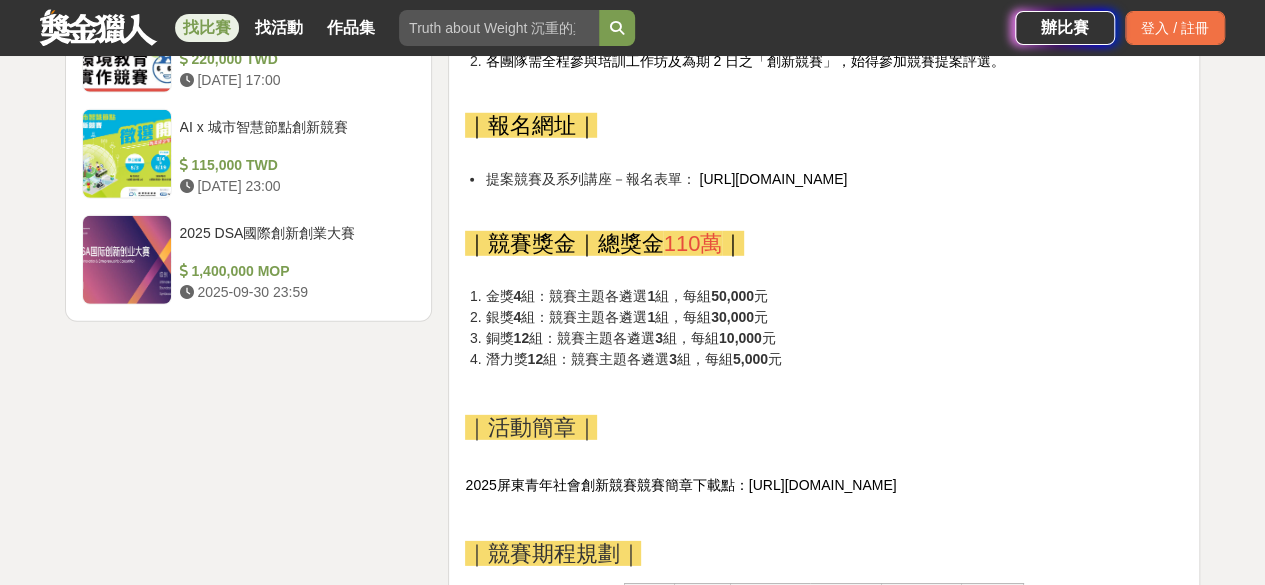 drag, startPoint x: 484, startPoint y: 290, endPoint x: 811, endPoint y: 363, distance: 335.04926 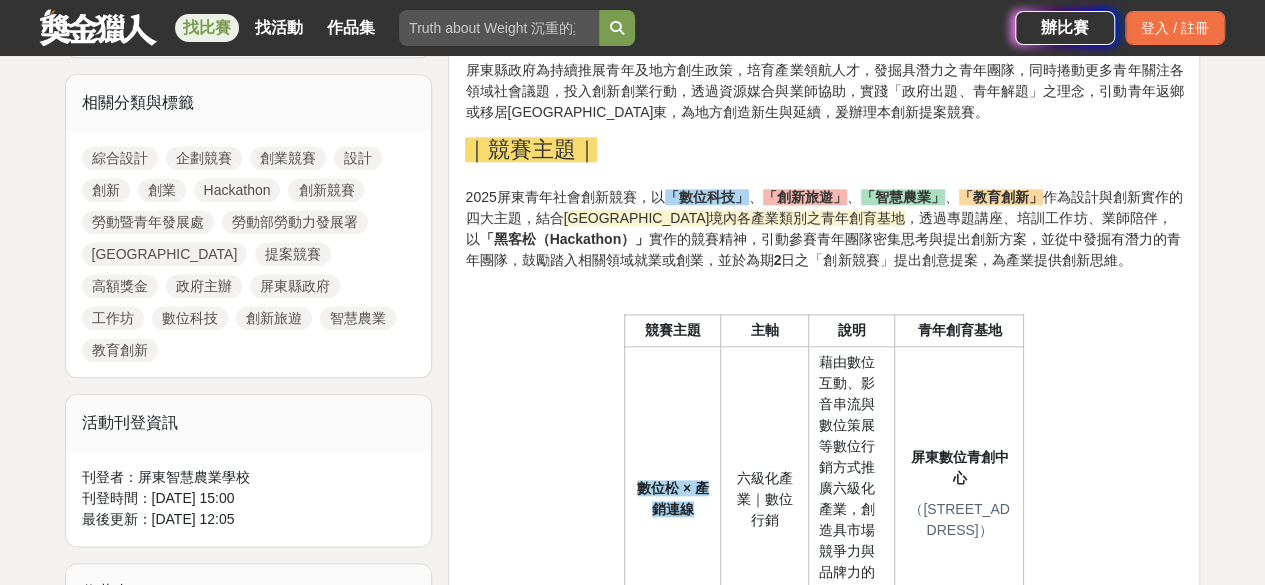 scroll, scrollTop: 877, scrollLeft: 0, axis: vertical 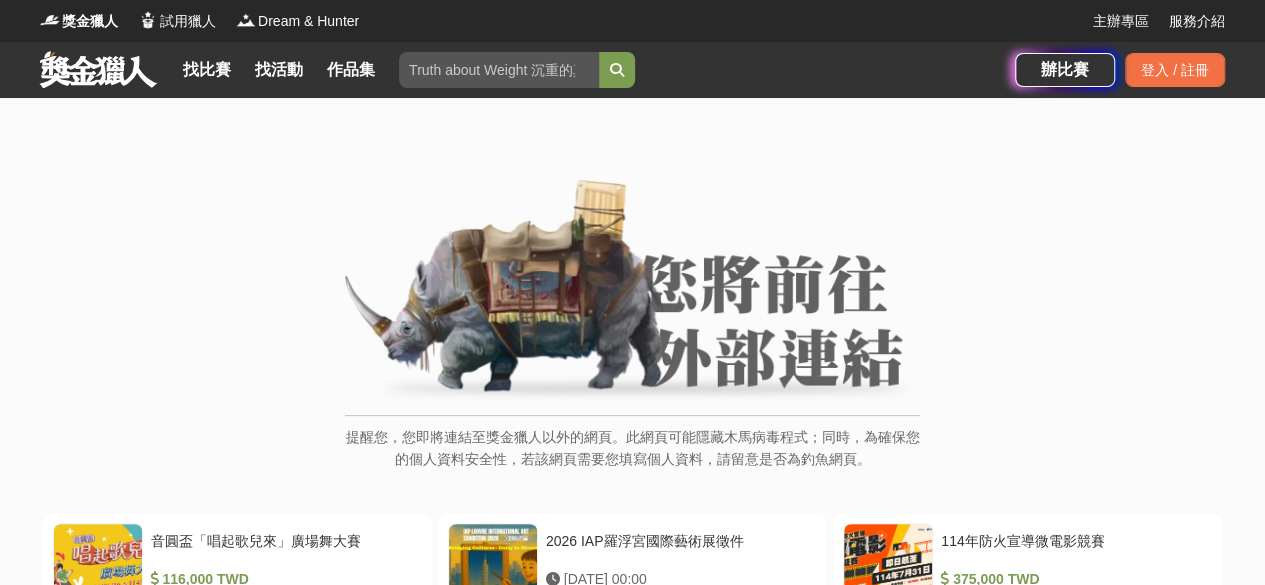 click at bounding box center [632, 292] 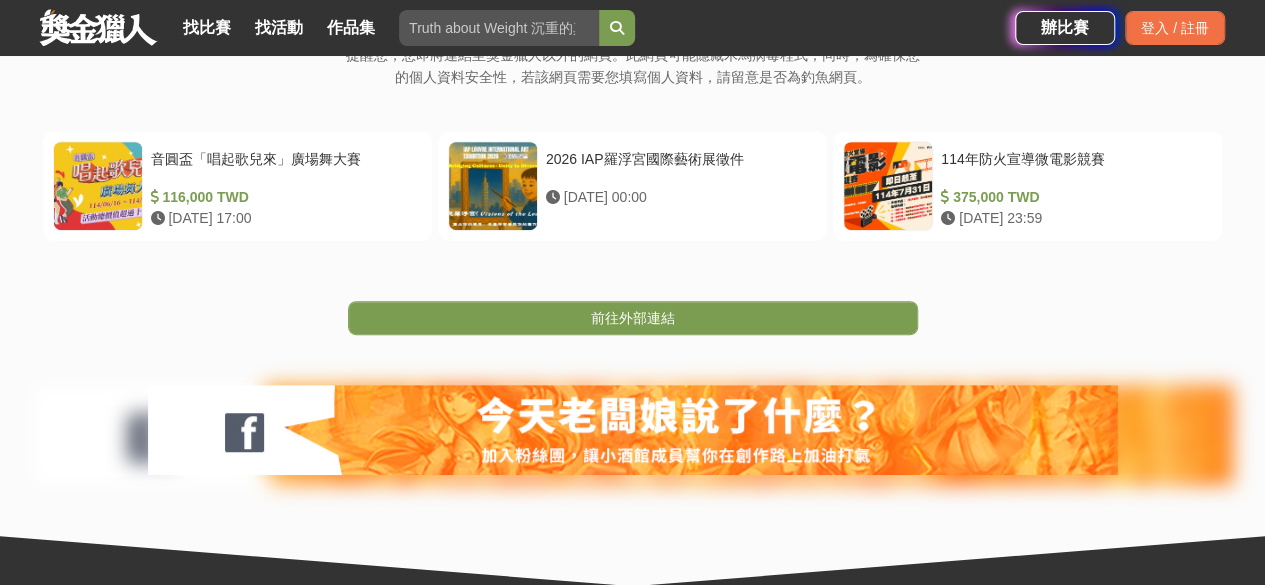 scroll, scrollTop: 383, scrollLeft: 0, axis: vertical 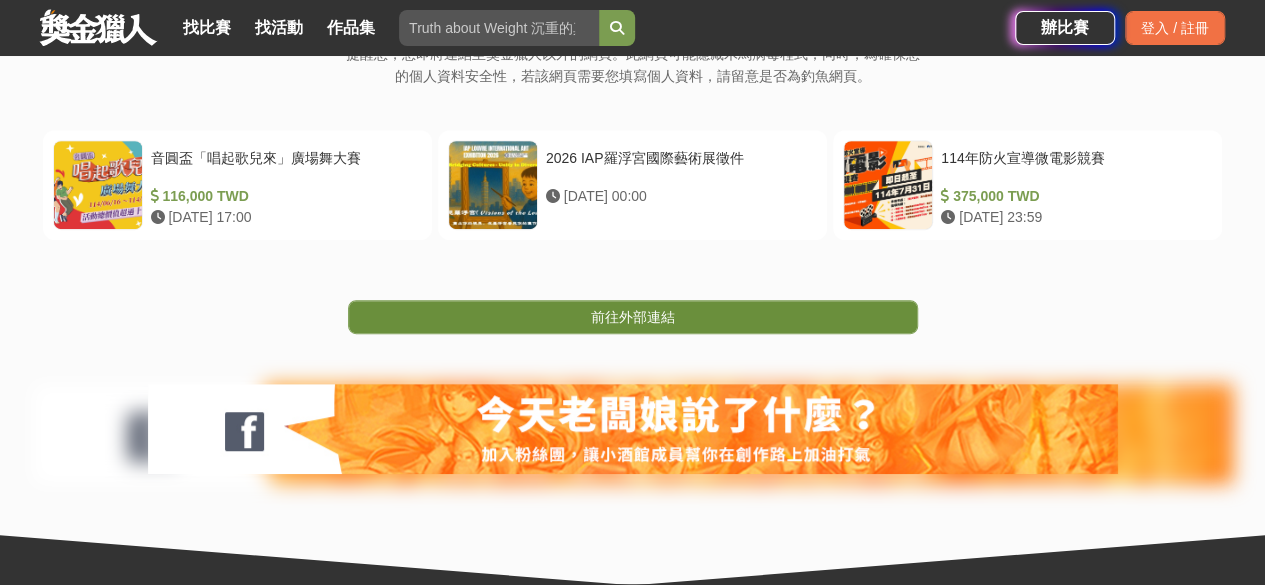 click on "前往外部連結" at bounding box center [633, 317] 